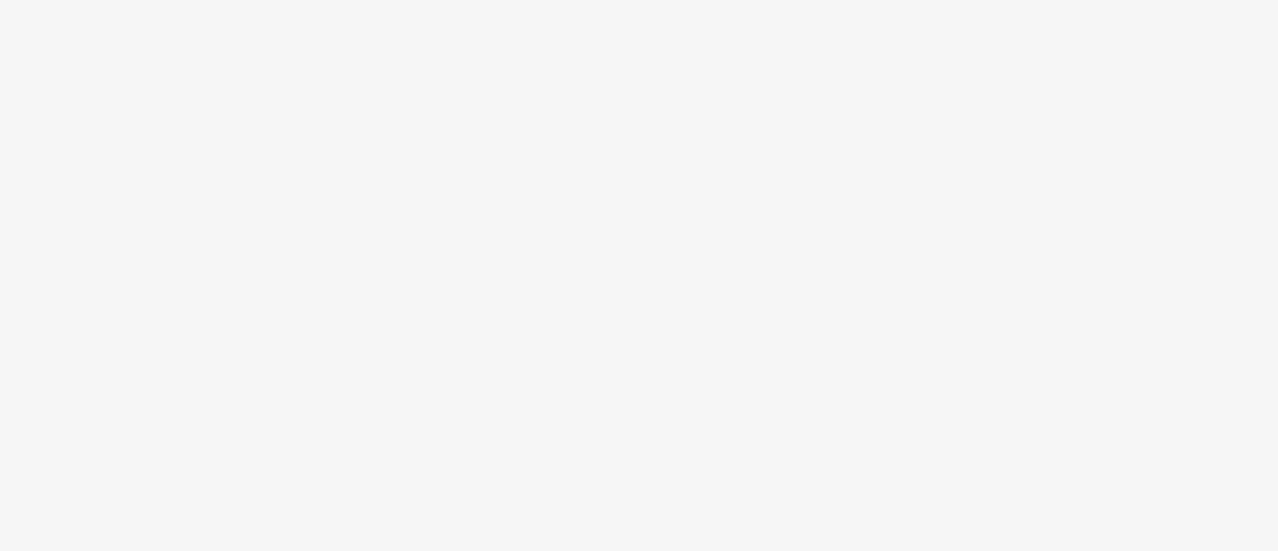 scroll, scrollTop: 0, scrollLeft: 0, axis: both 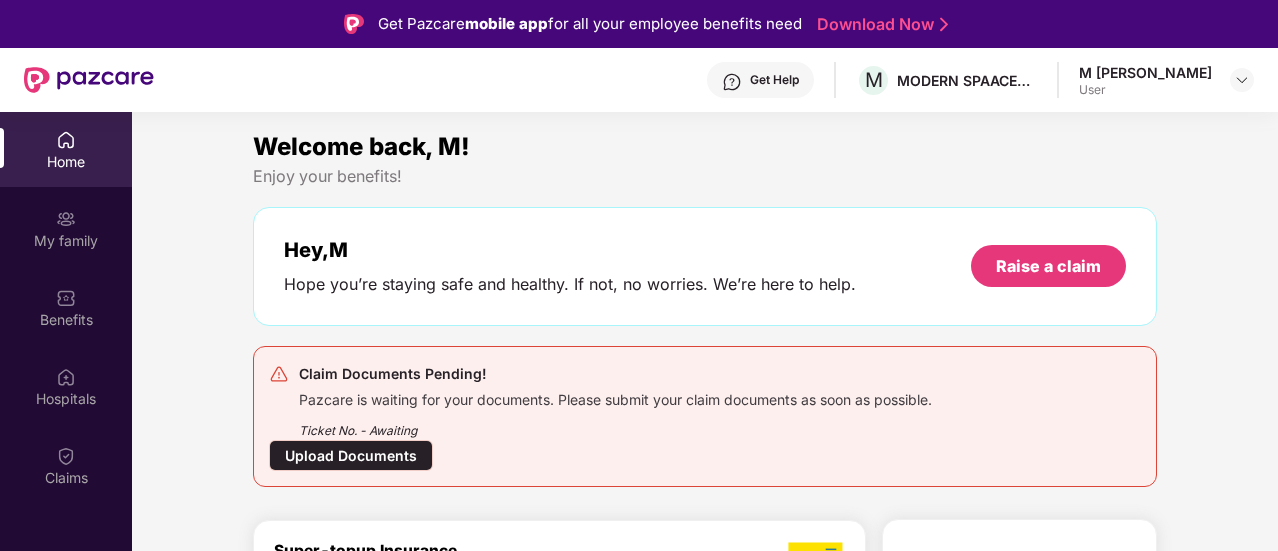 click on "Upload Documents" at bounding box center [351, 455] 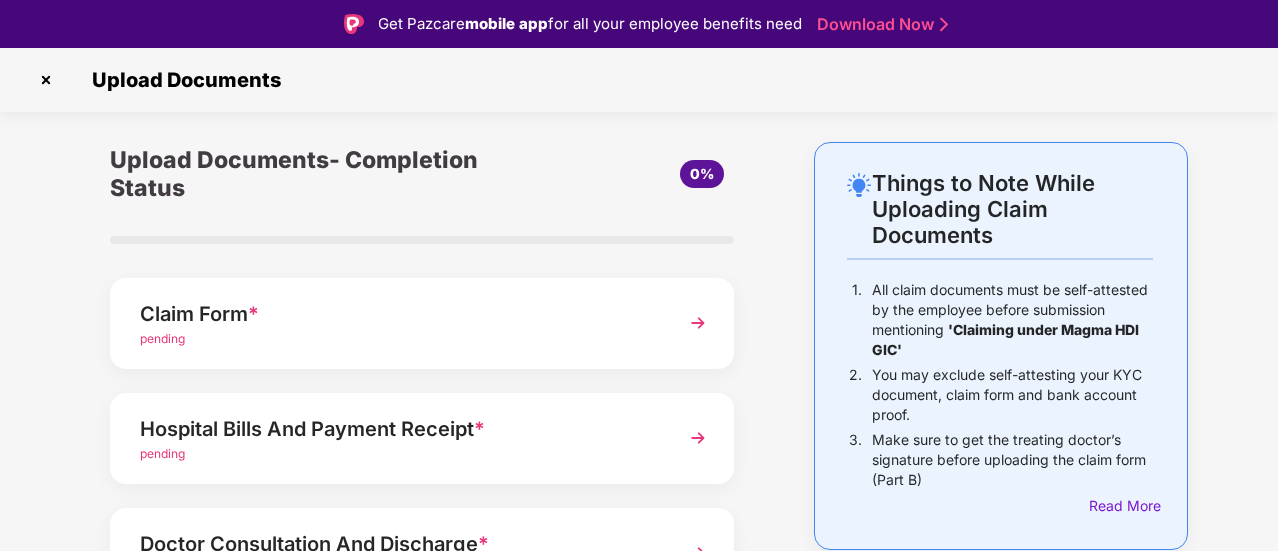 click on "pending" at bounding box center (162, 338) 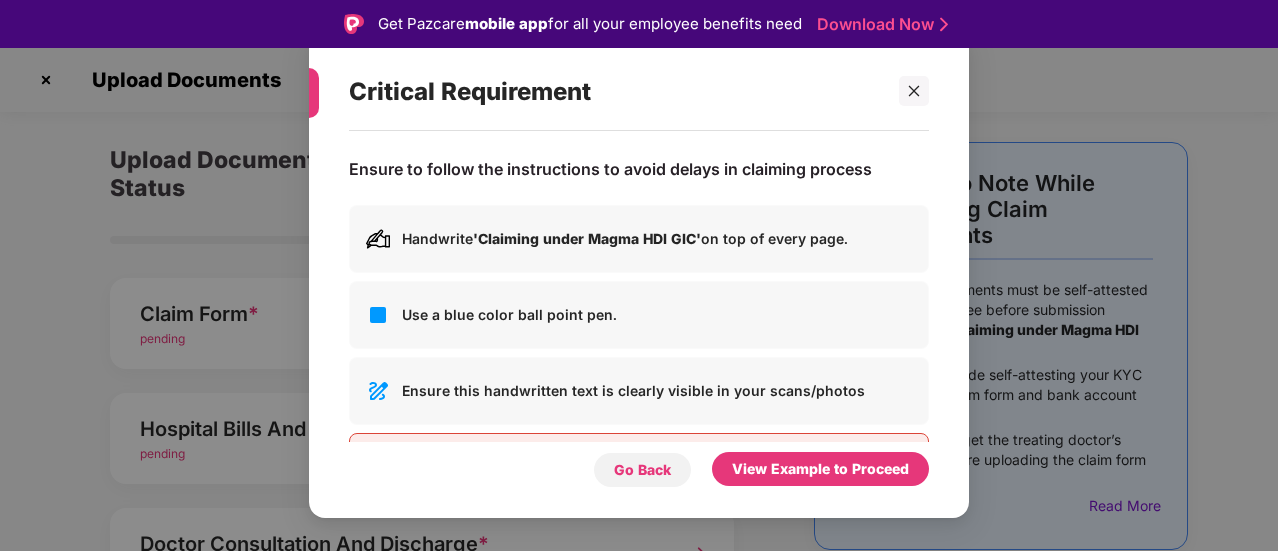click on "Go Back" at bounding box center [642, 470] 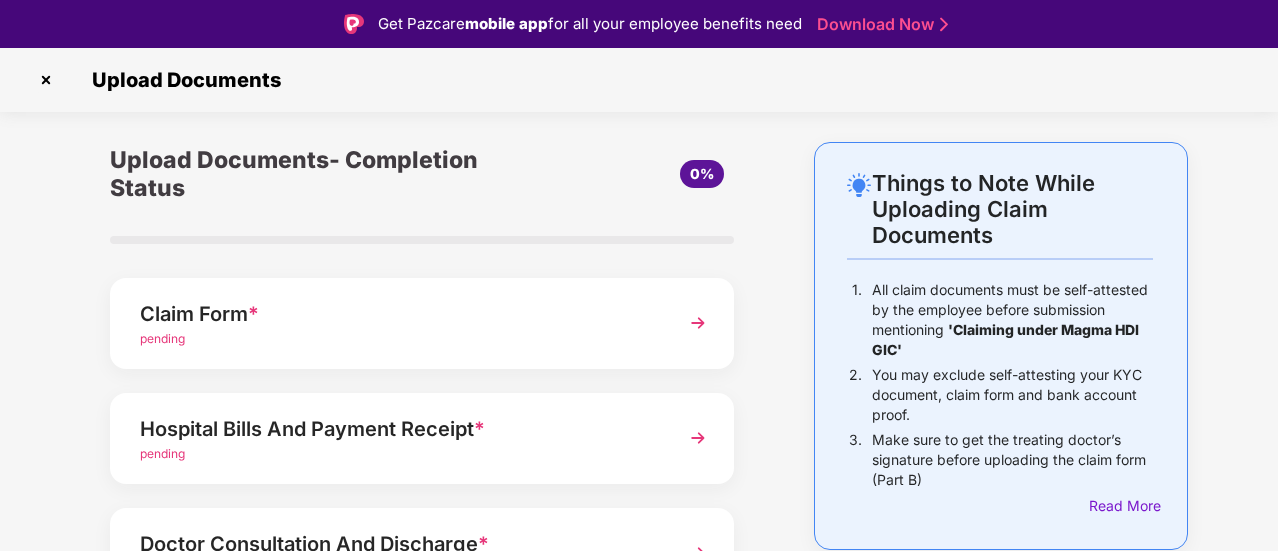 click on "pending" at bounding box center (162, 338) 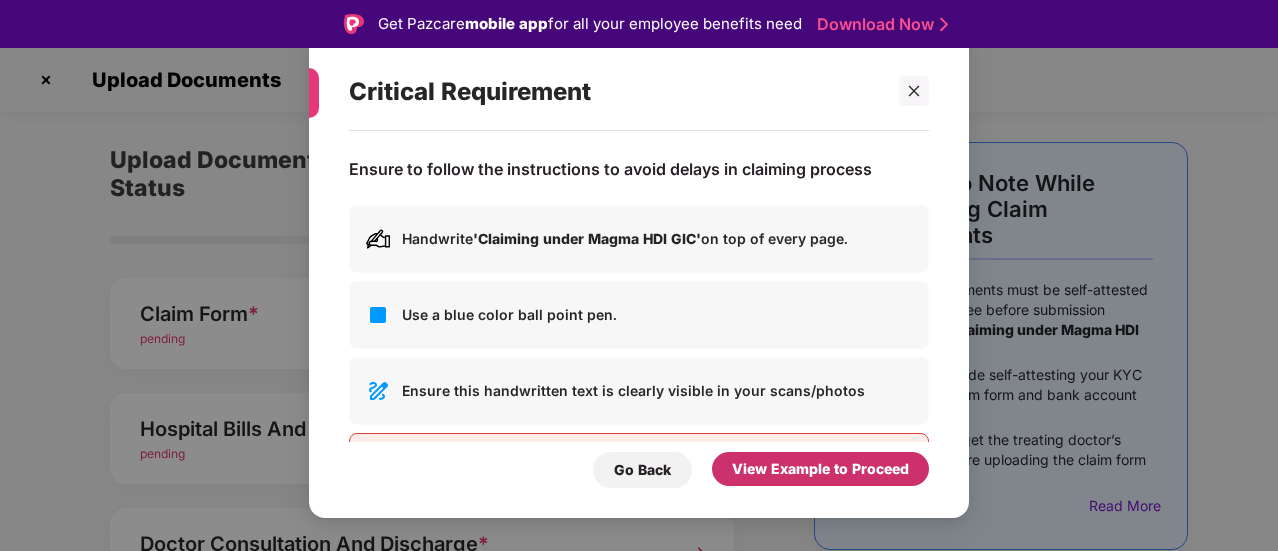 click on "View Example to Proceed" at bounding box center [820, 469] 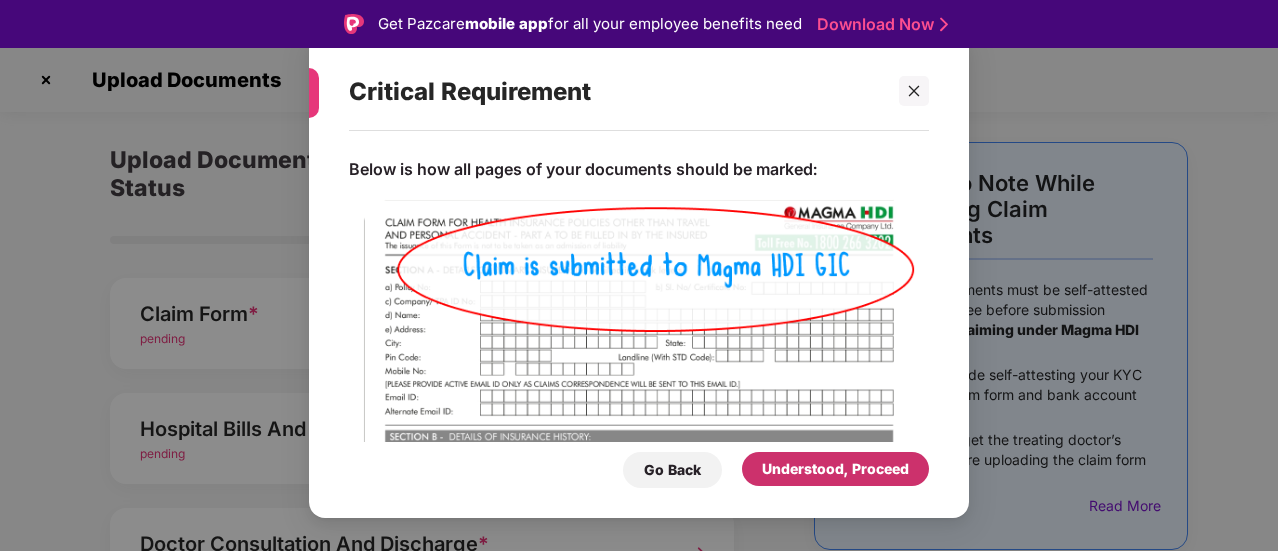 click on "Understood, Proceed" at bounding box center (835, 469) 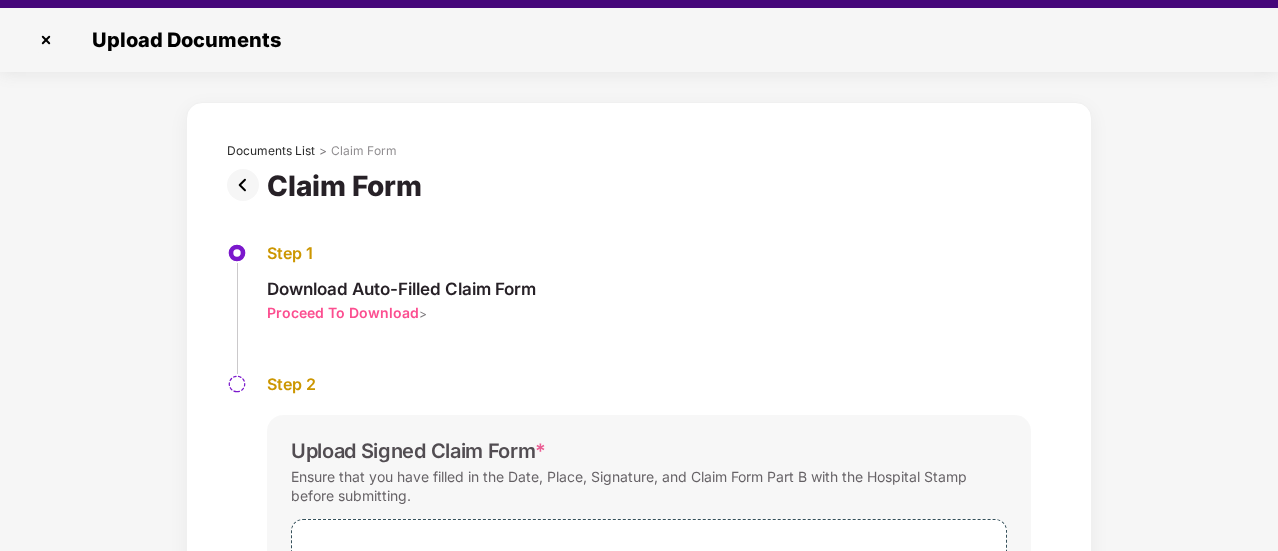 scroll, scrollTop: 48, scrollLeft: 0, axis: vertical 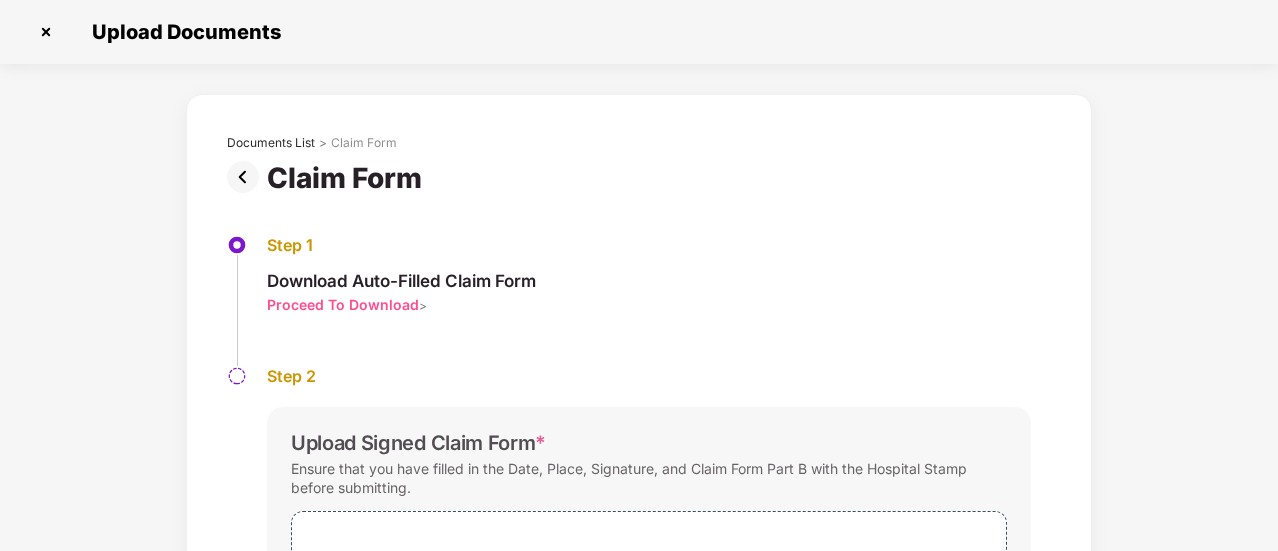 click on "Documents List > Claim Form   Claim Form Step 1 Download Auto-Filled Claim Form Proceed To Download  > Step 2 Upload Signed Claim Form * Ensure that you have filled in the Date, Place, Signature, and Claim Form Part B with the Hospital Stamp before submitting.   Select file  or drop your file here pdf, png, jpg or jpeg files types are supported. Max. File size 5mb   If you face any issue while generating the auto-filled claim form click   here" at bounding box center (639, 433) 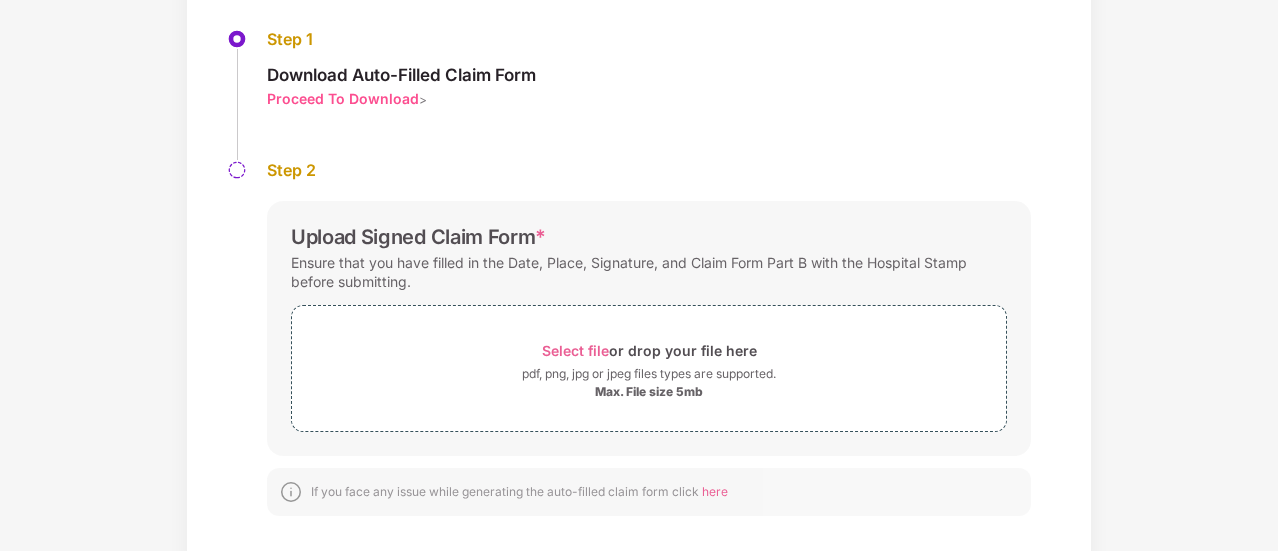 scroll, scrollTop: 220, scrollLeft: 0, axis: vertical 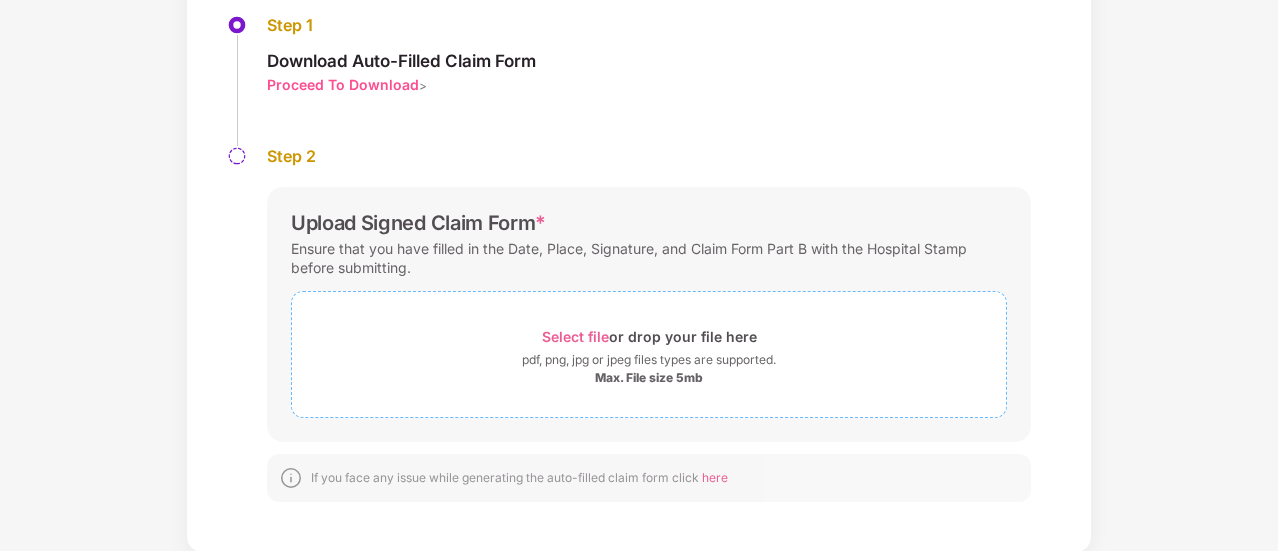 click on "Select file" at bounding box center [575, 336] 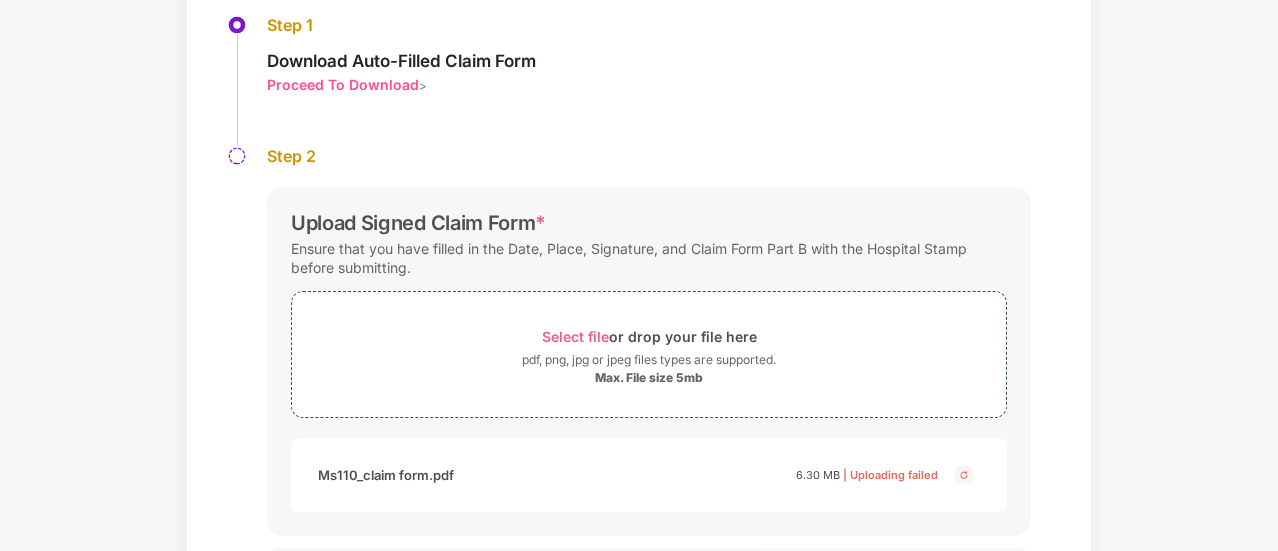 click at bounding box center [964, 475] 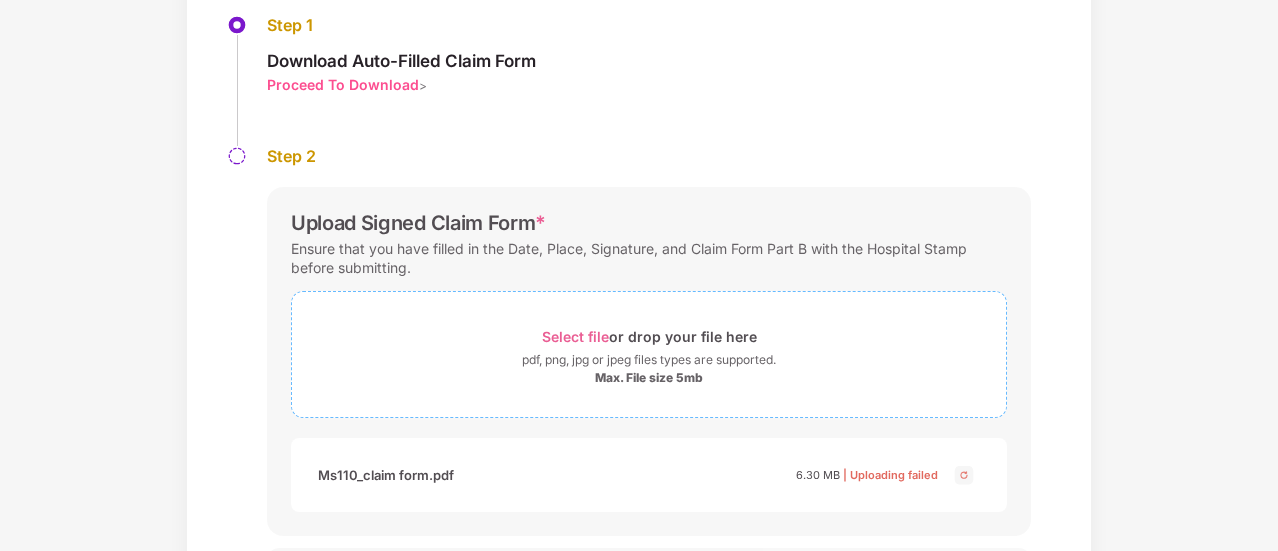 click on "Select file" at bounding box center [575, 336] 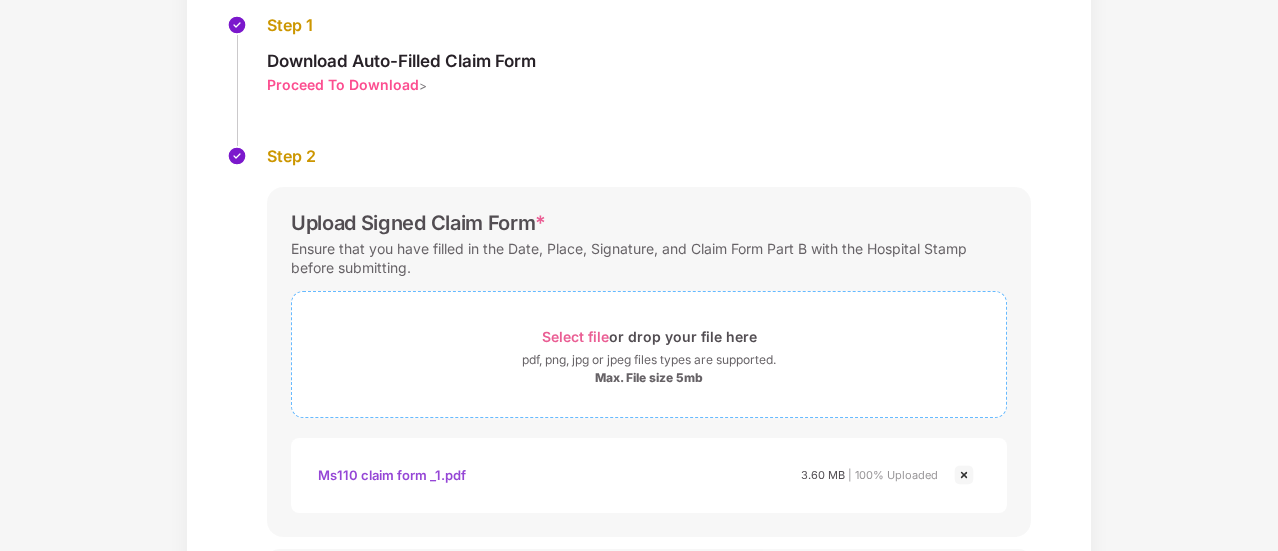 click on "Select file  or drop your file here" at bounding box center [649, 336] 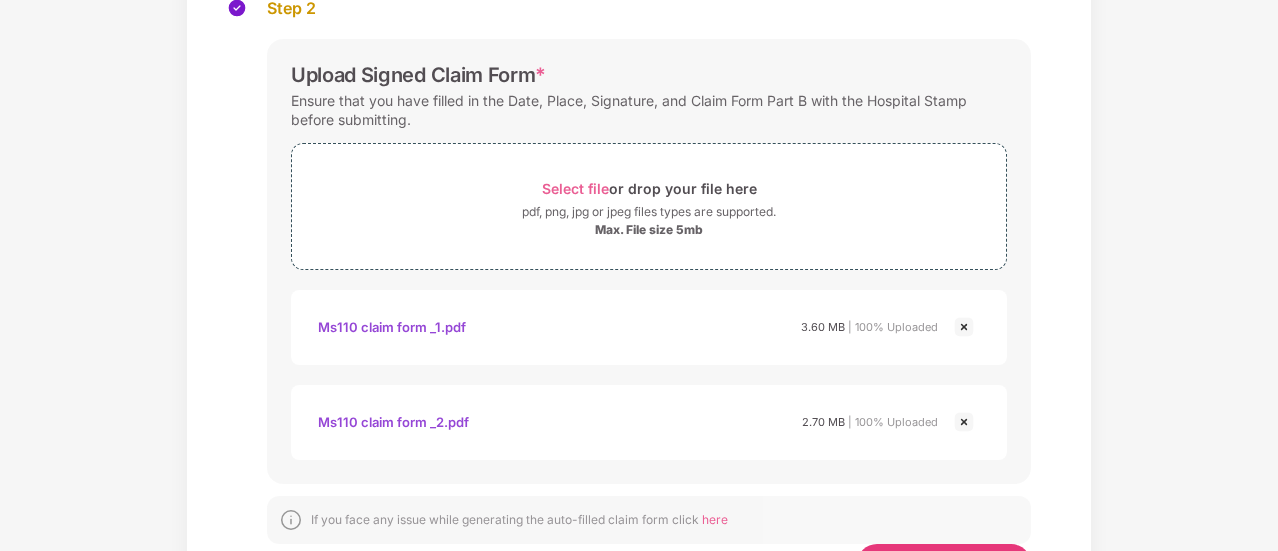 scroll, scrollTop: 460, scrollLeft: 0, axis: vertical 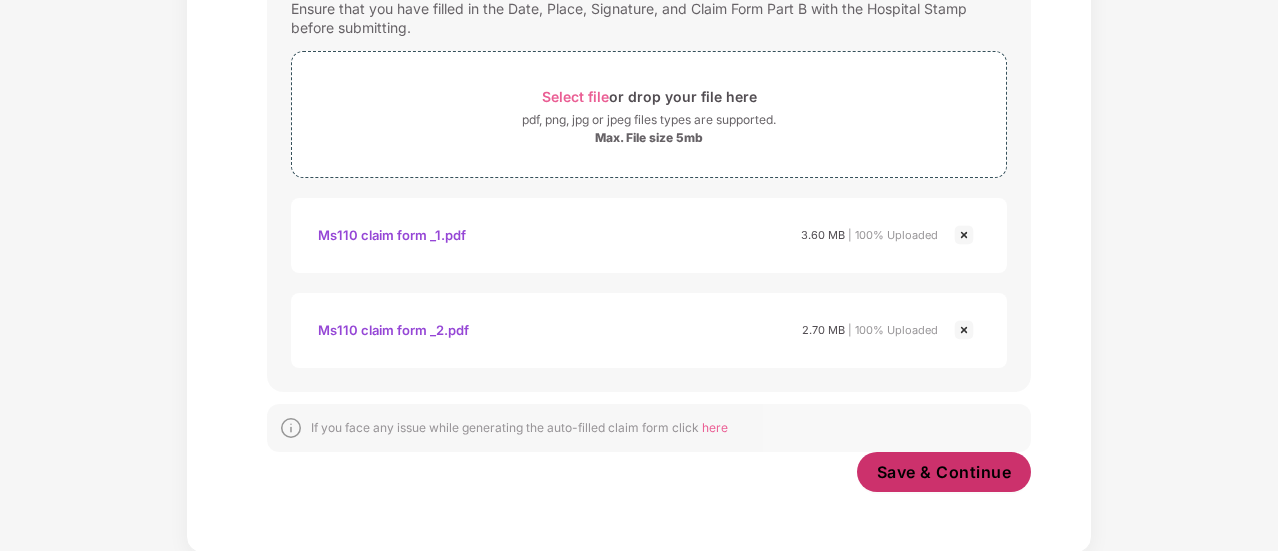 click on "Save & Continue" at bounding box center [944, 472] 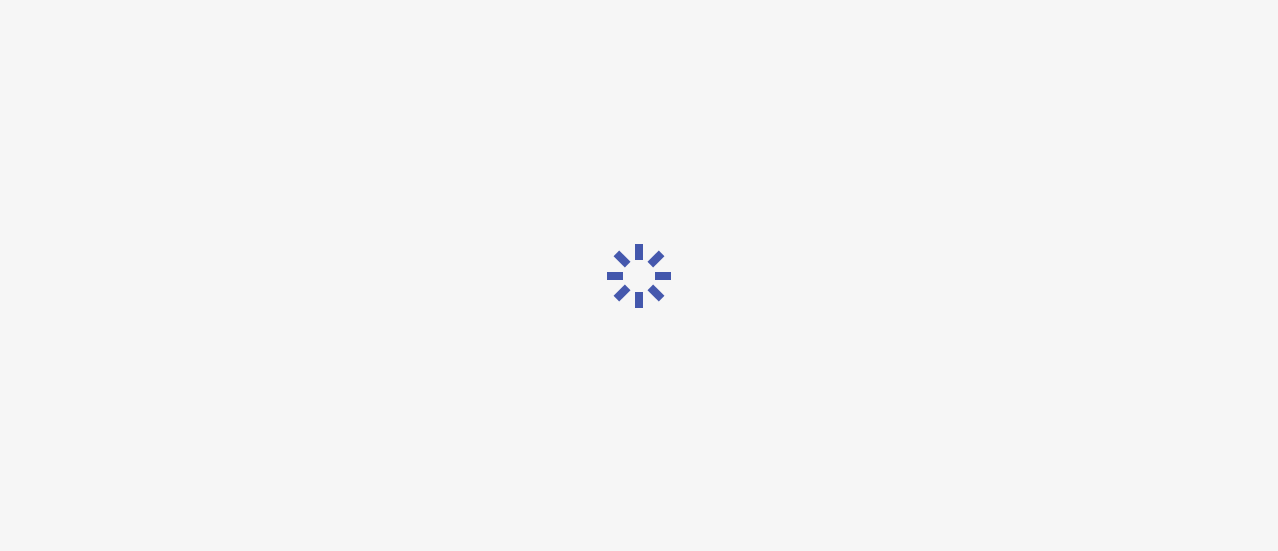 scroll, scrollTop: 0, scrollLeft: 0, axis: both 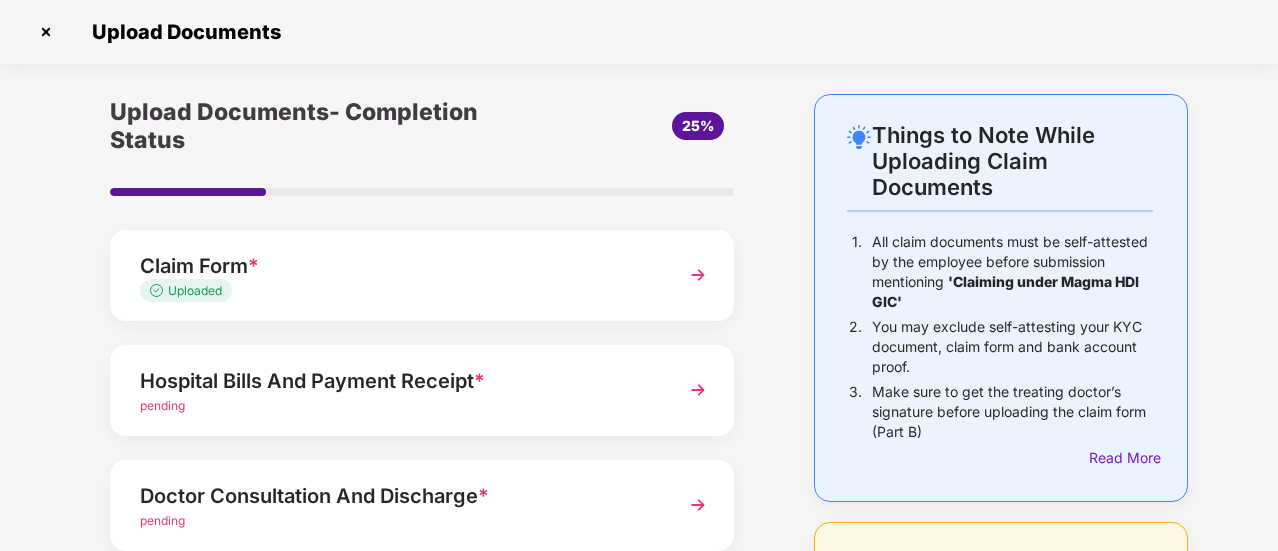 click on "pending" at bounding box center (162, 405) 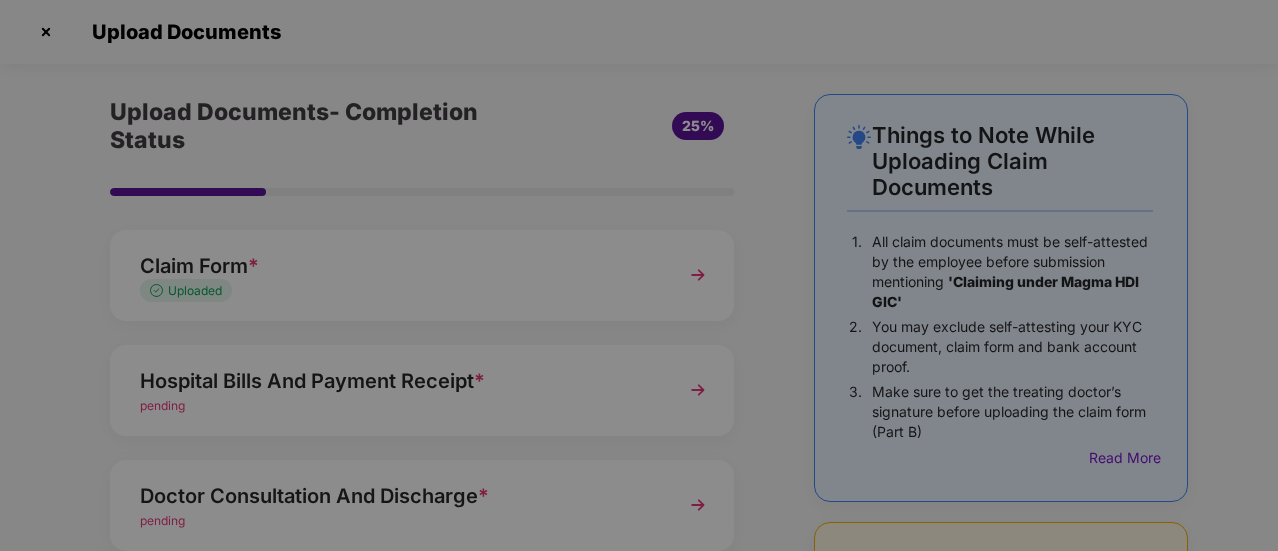 scroll, scrollTop: 0, scrollLeft: 0, axis: both 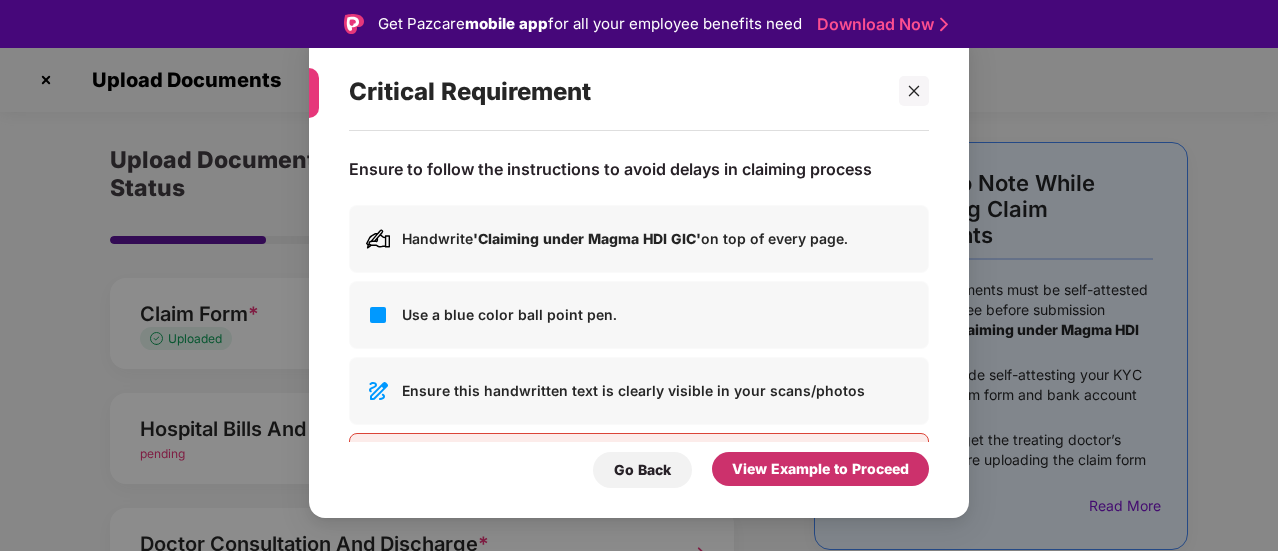 click on "View Example to Proceed" at bounding box center [820, 469] 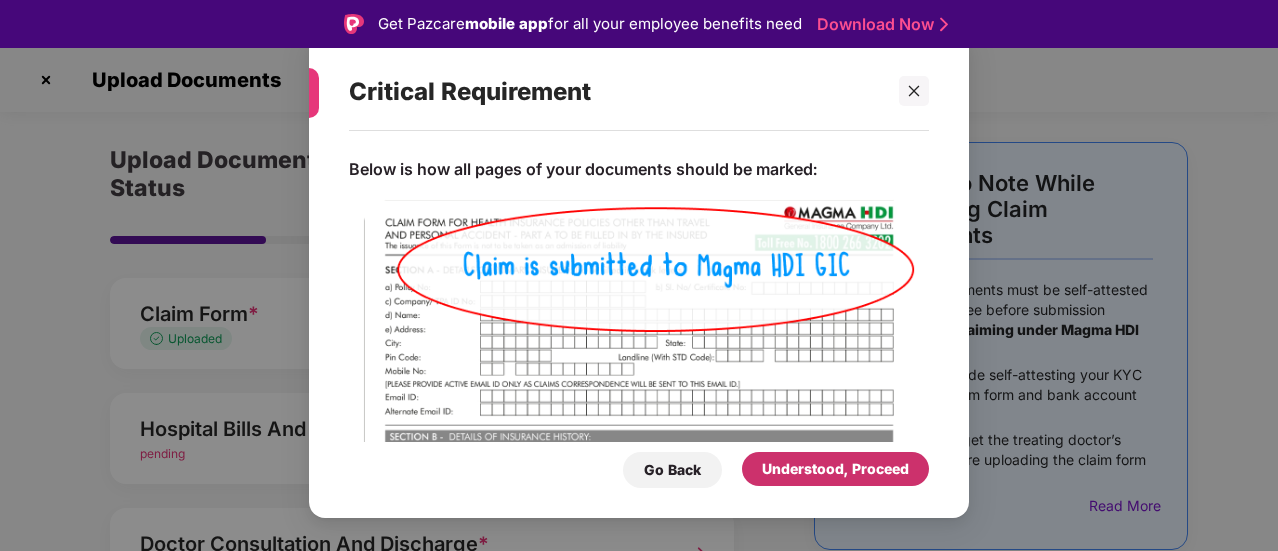 click on "Understood, Proceed" at bounding box center [835, 469] 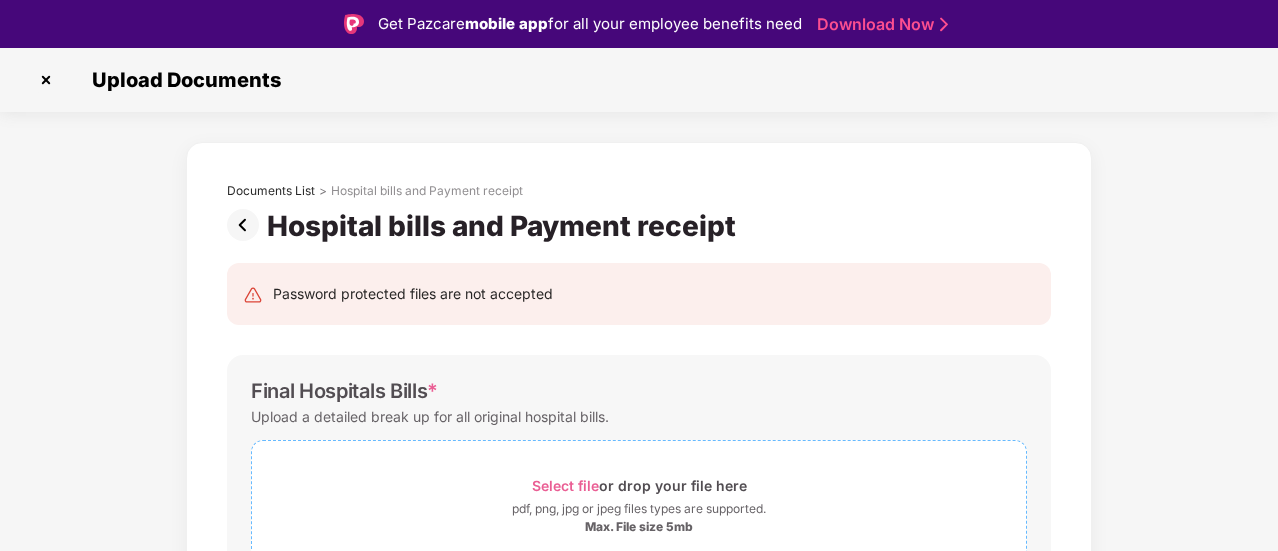 click on "Select file" at bounding box center [565, 485] 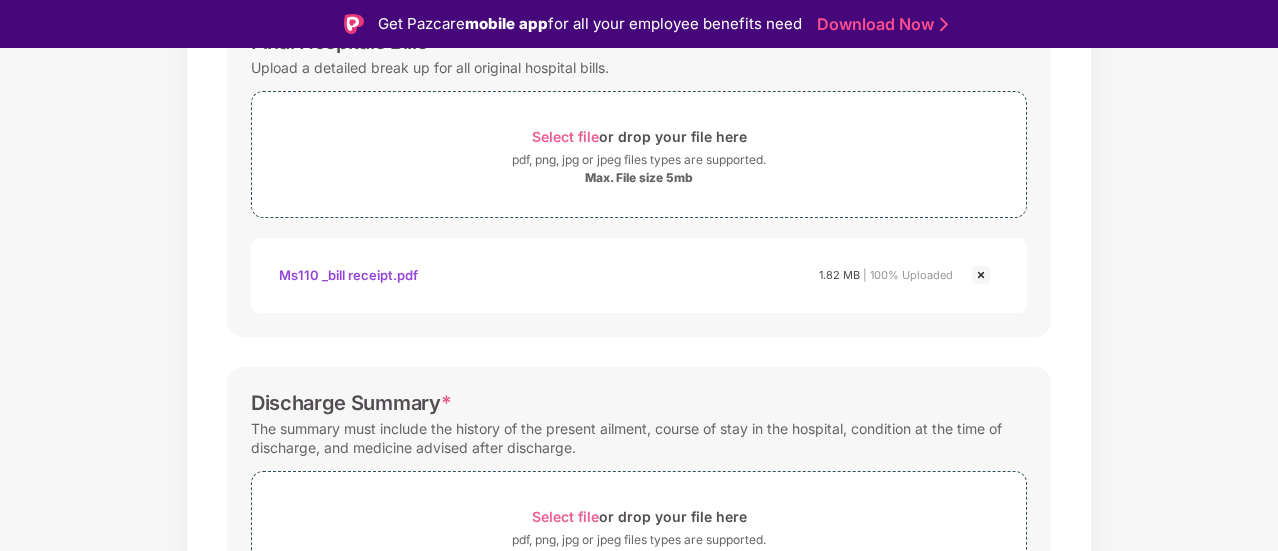 scroll, scrollTop: 314, scrollLeft: 0, axis: vertical 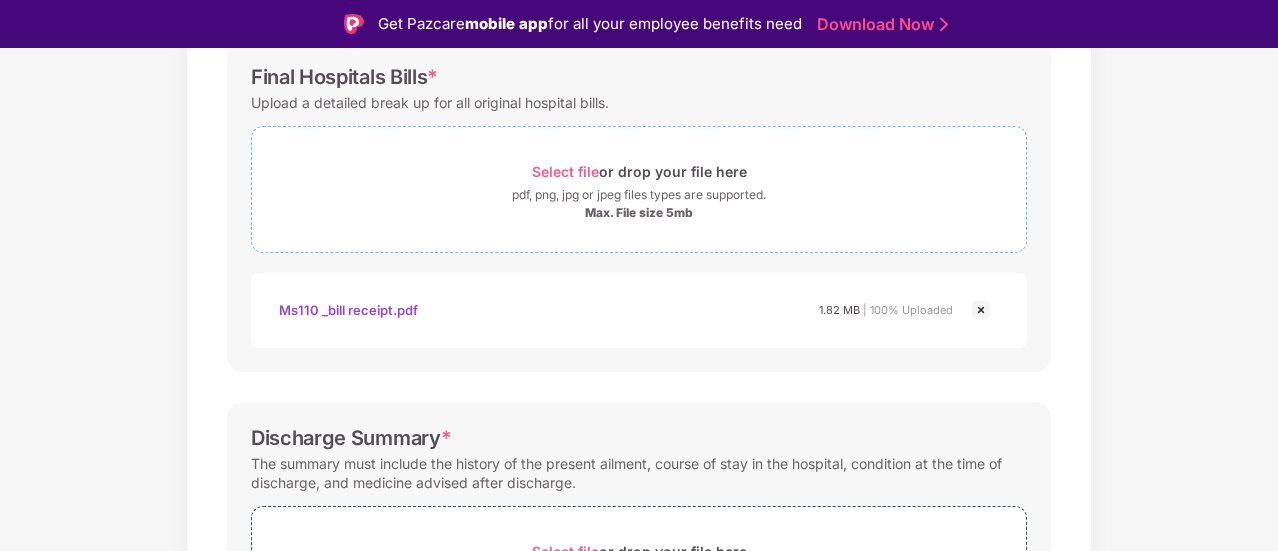 click on "Select file" at bounding box center [565, 171] 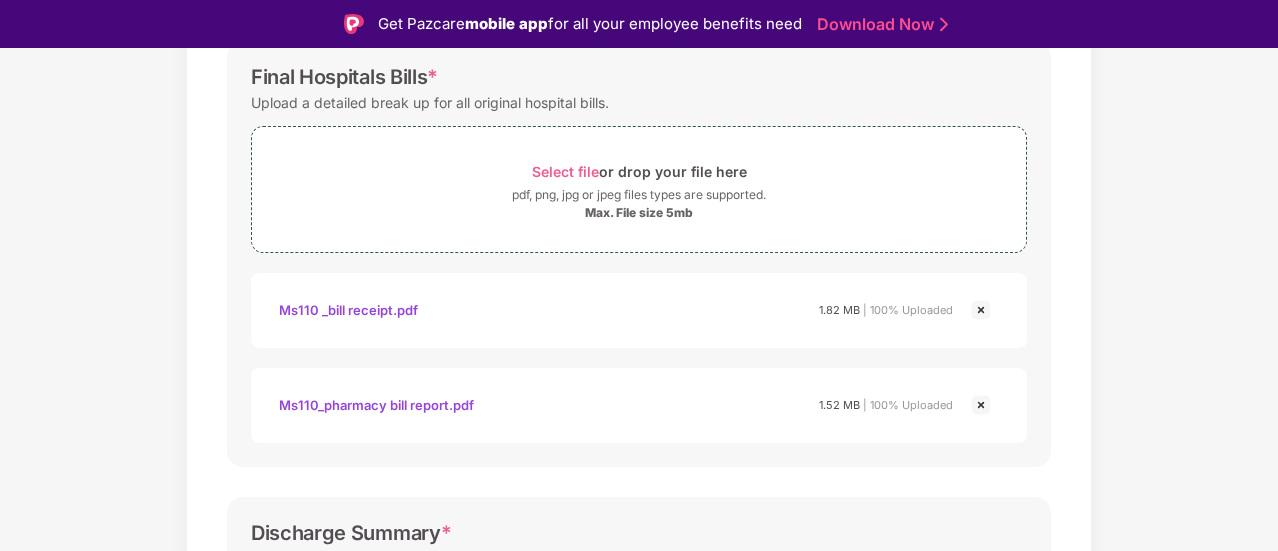 scroll, scrollTop: 48, scrollLeft: 0, axis: vertical 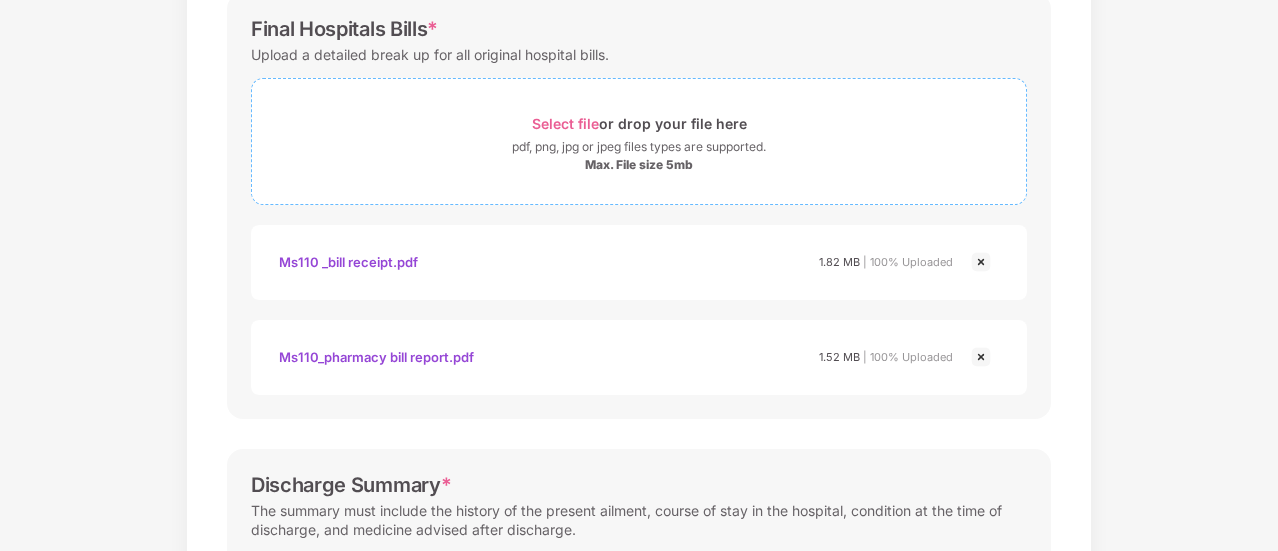 click on "Select file" at bounding box center (565, 123) 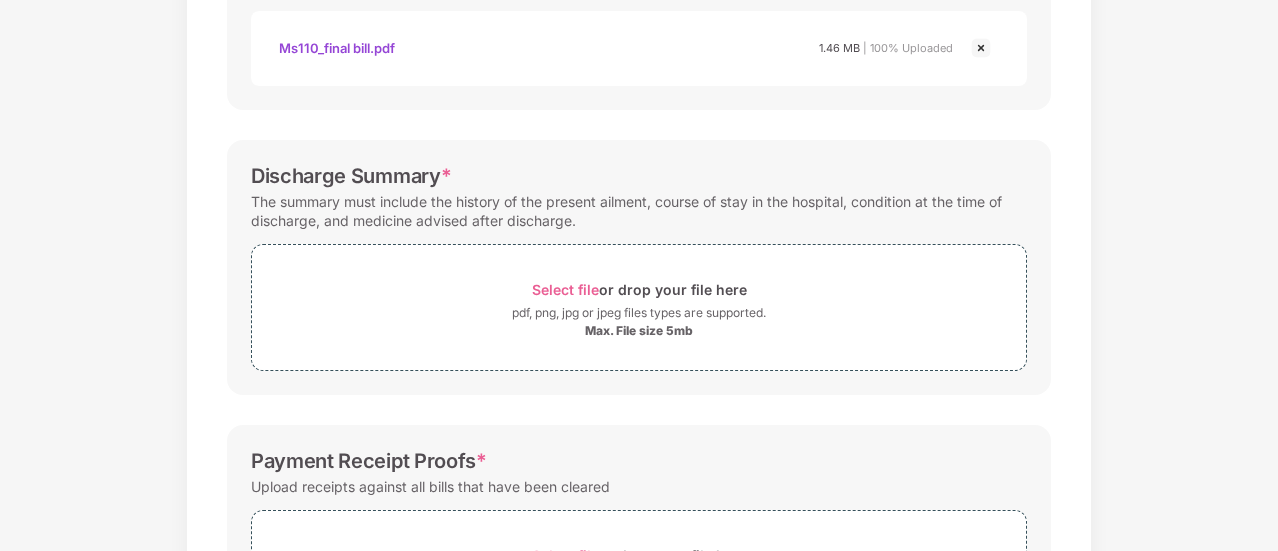 scroll, scrollTop: 732, scrollLeft: 0, axis: vertical 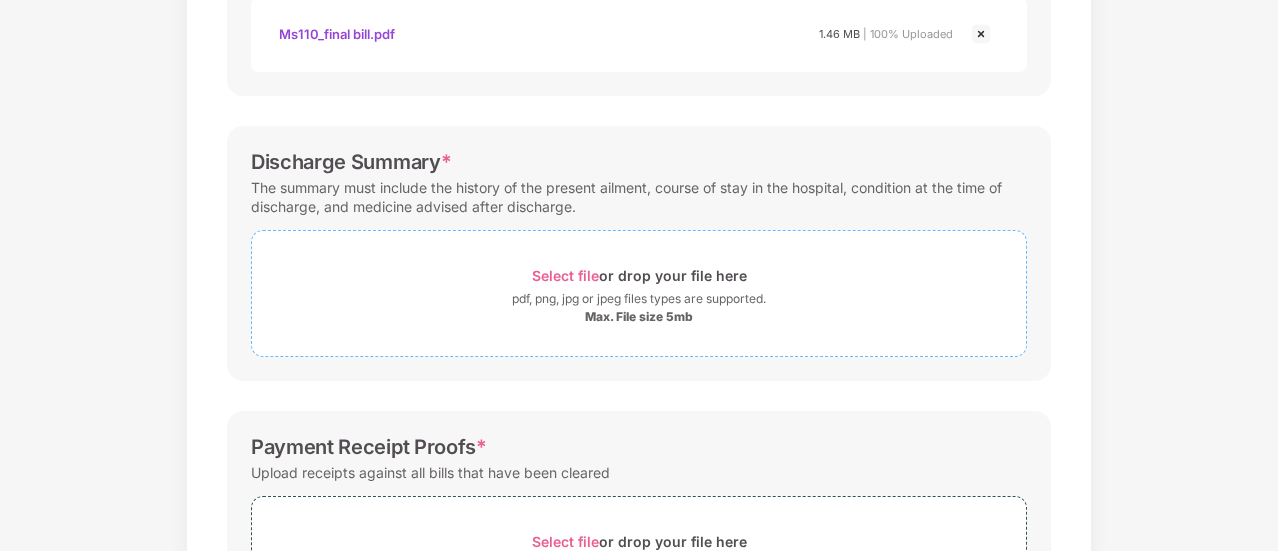 click on "Select file" at bounding box center [565, 275] 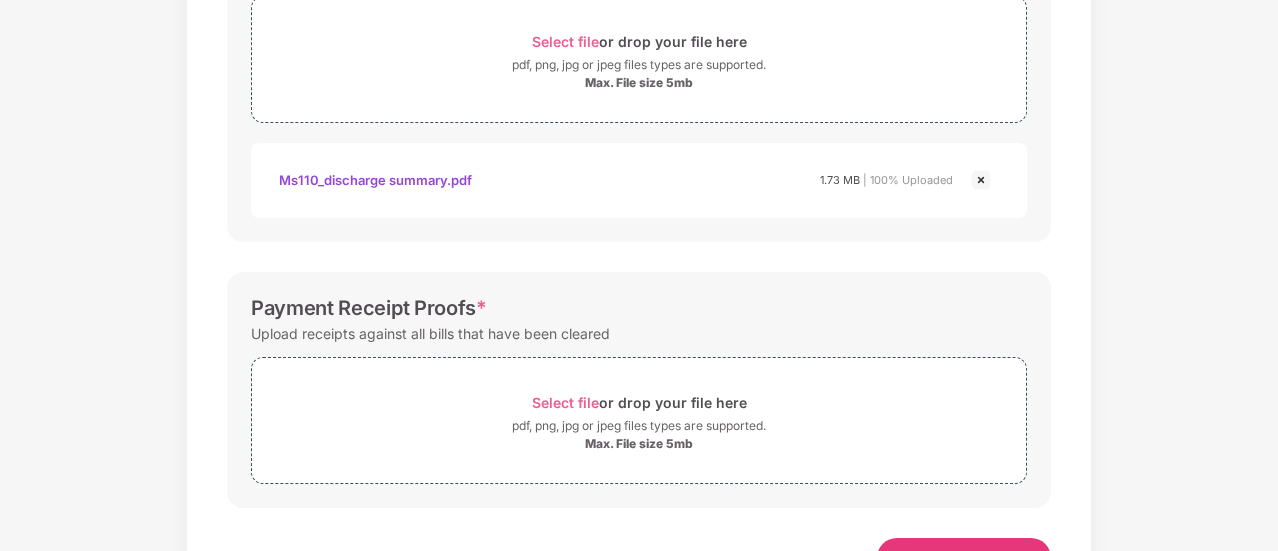 scroll, scrollTop: 1041, scrollLeft: 0, axis: vertical 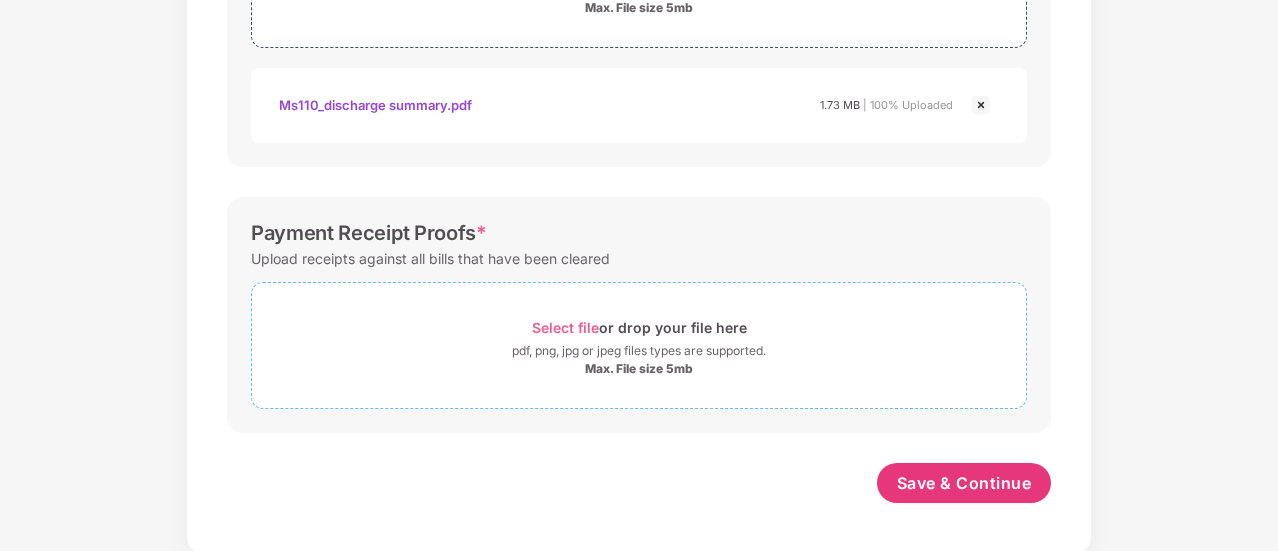 click on "Select file" at bounding box center (565, 327) 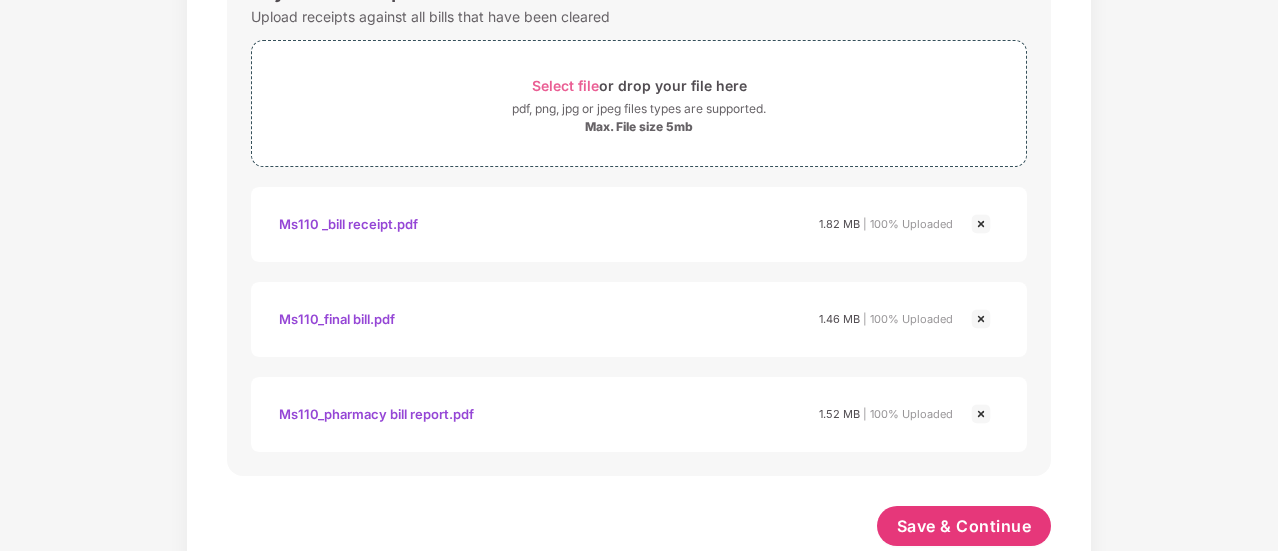 scroll, scrollTop: 1294, scrollLeft: 0, axis: vertical 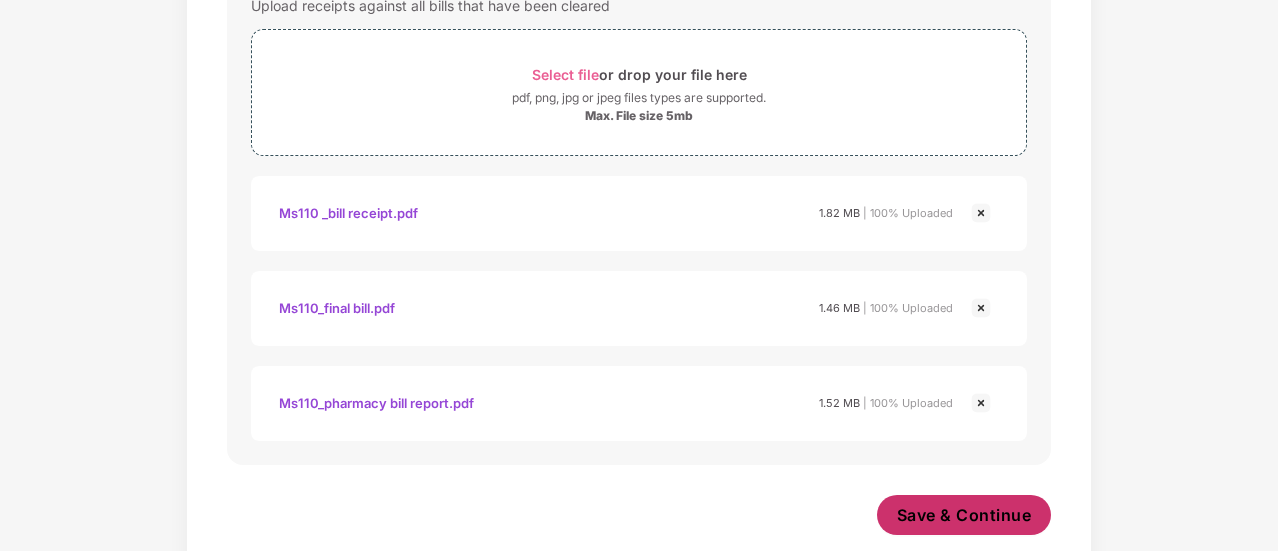 click on "Save & Continue" at bounding box center [964, 515] 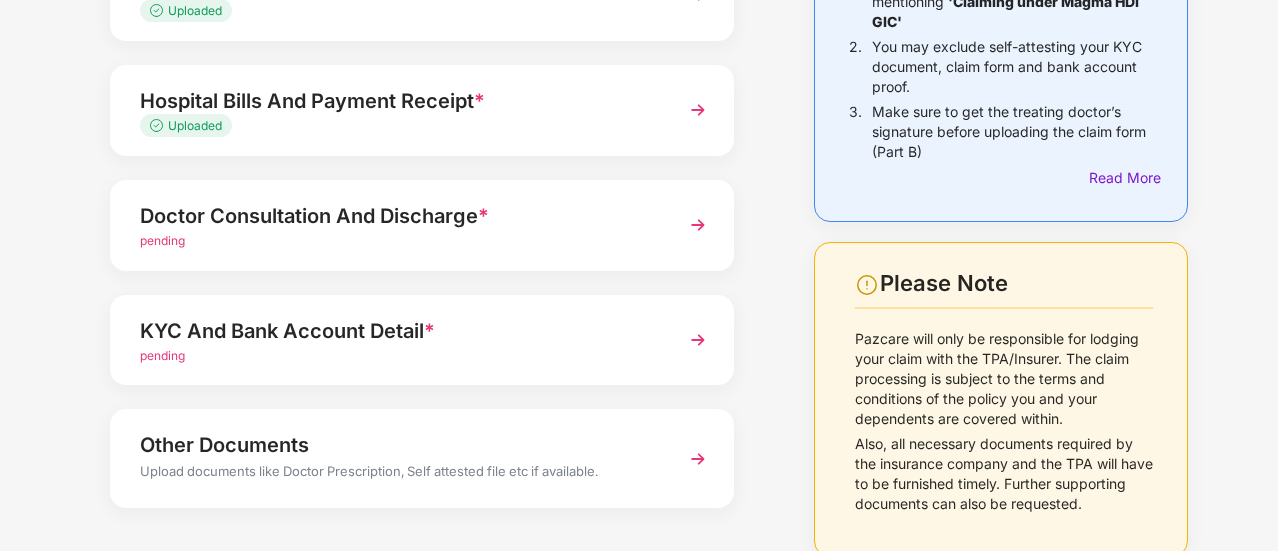 scroll, scrollTop: 320, scrollLeft: 0, axis: vertical 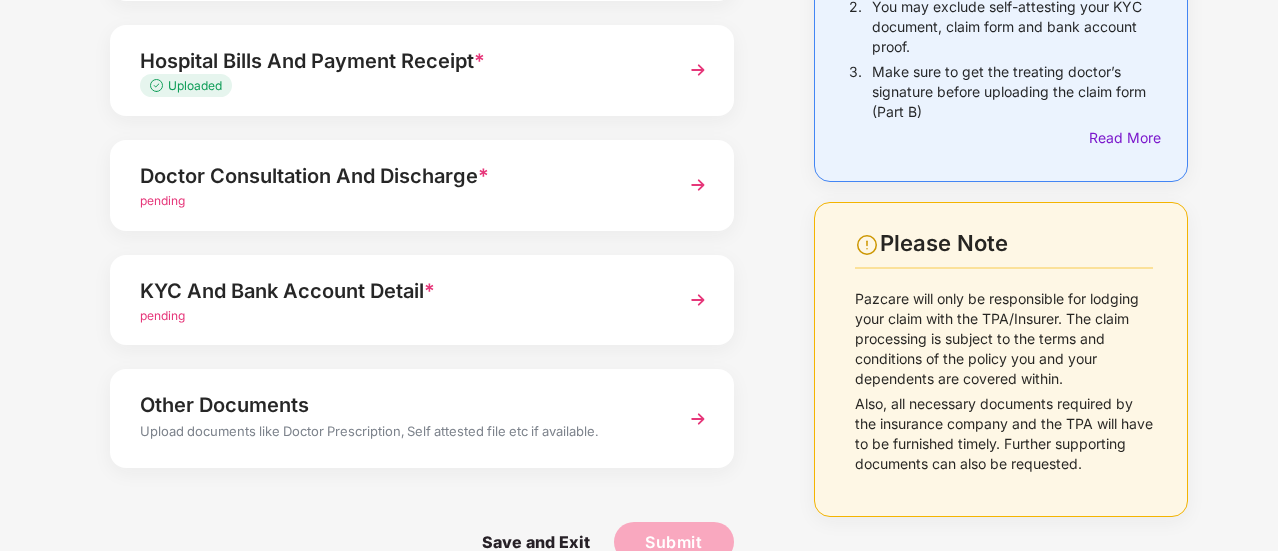 click at bounding box center (698, 185) 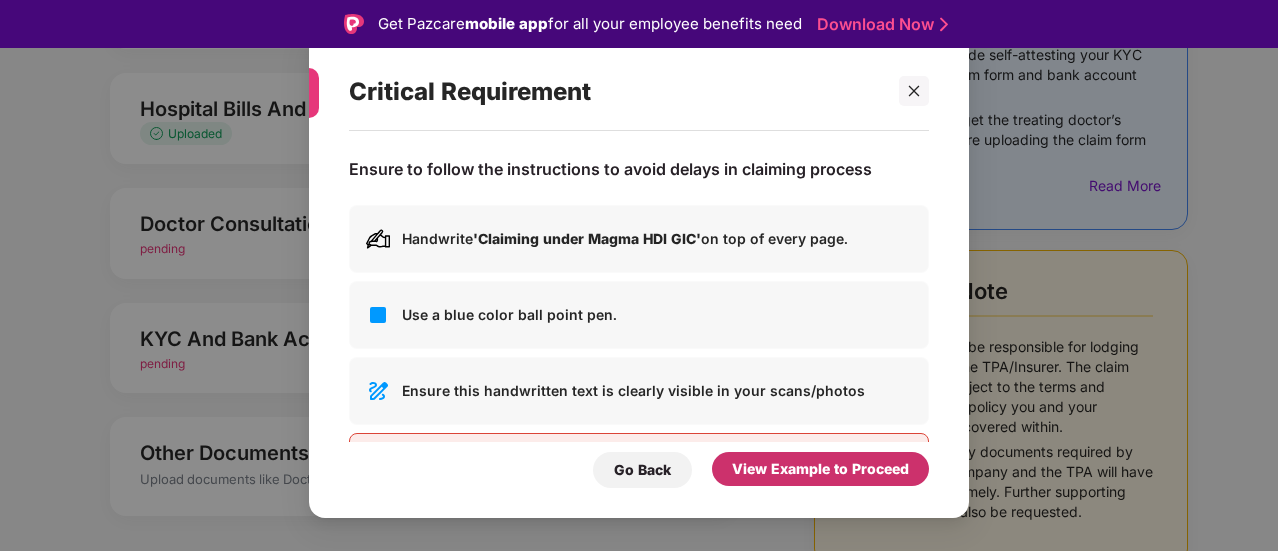 click on "View Example to Proceed" at bounding box center [820, 469] 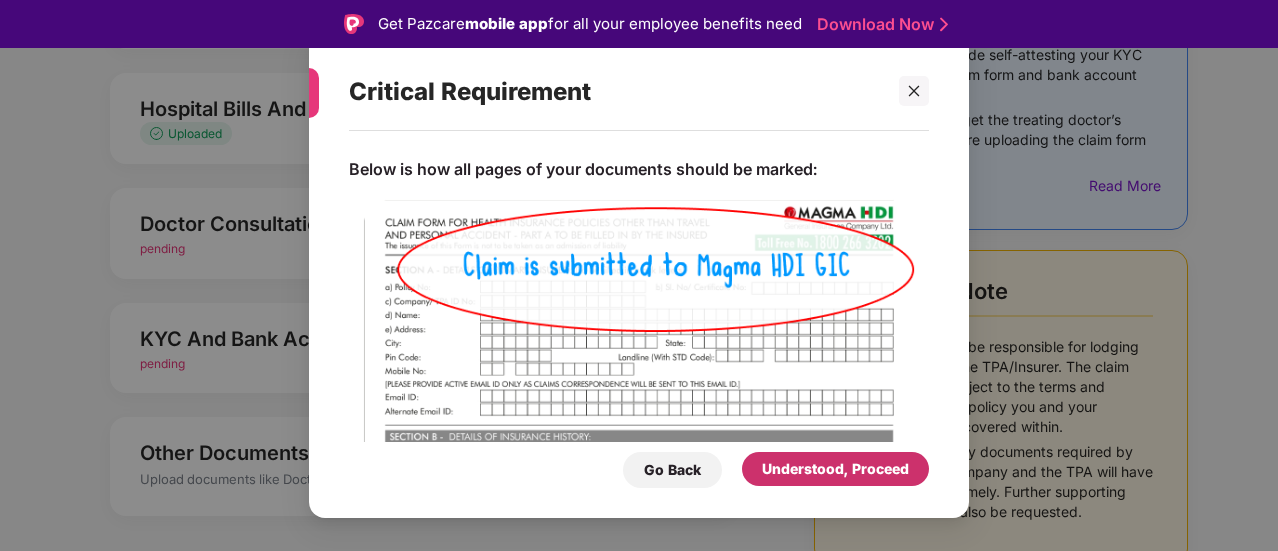 click on "Understood, Proceed" at bounding box center [835, 469] 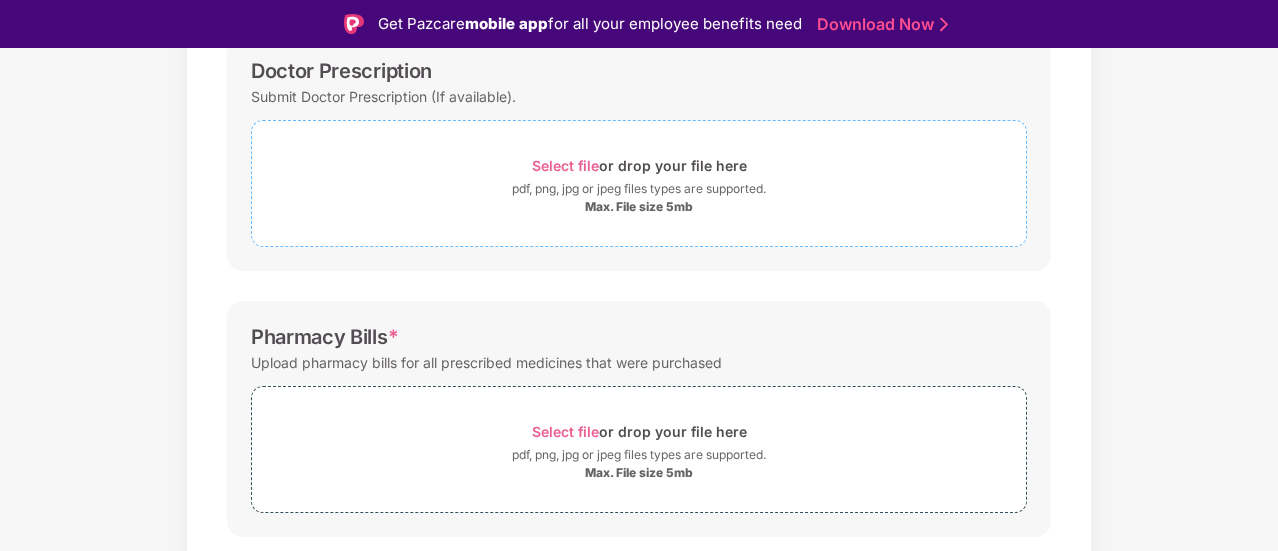 click on "Select file" at bounding box center (565, 165) 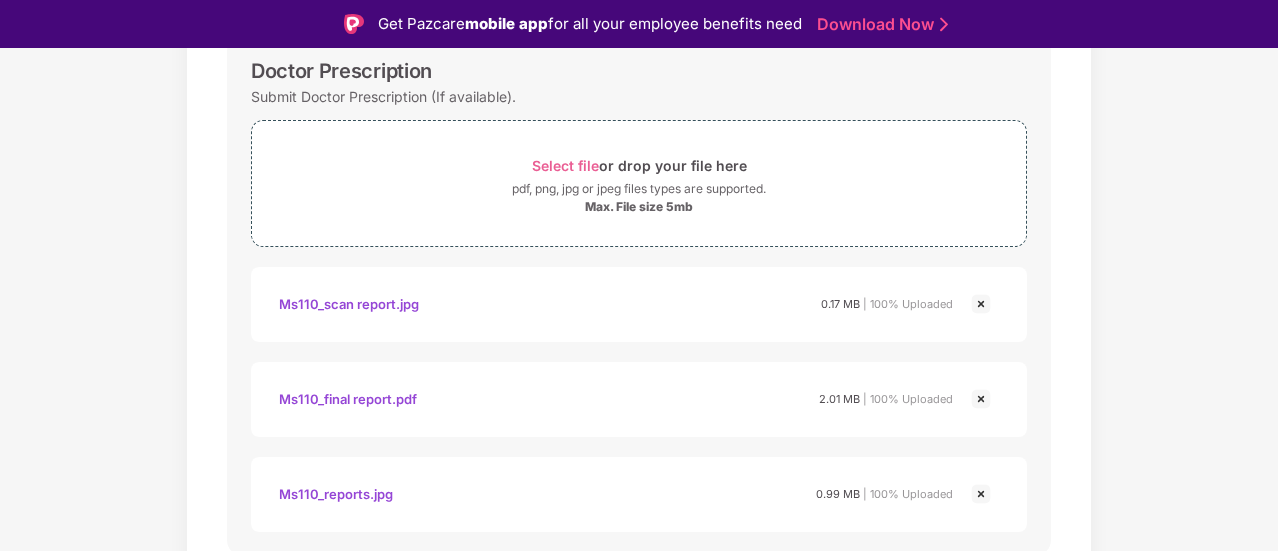 scroll, scrollTop: 48, scrollLeft: 0, axis: vertical 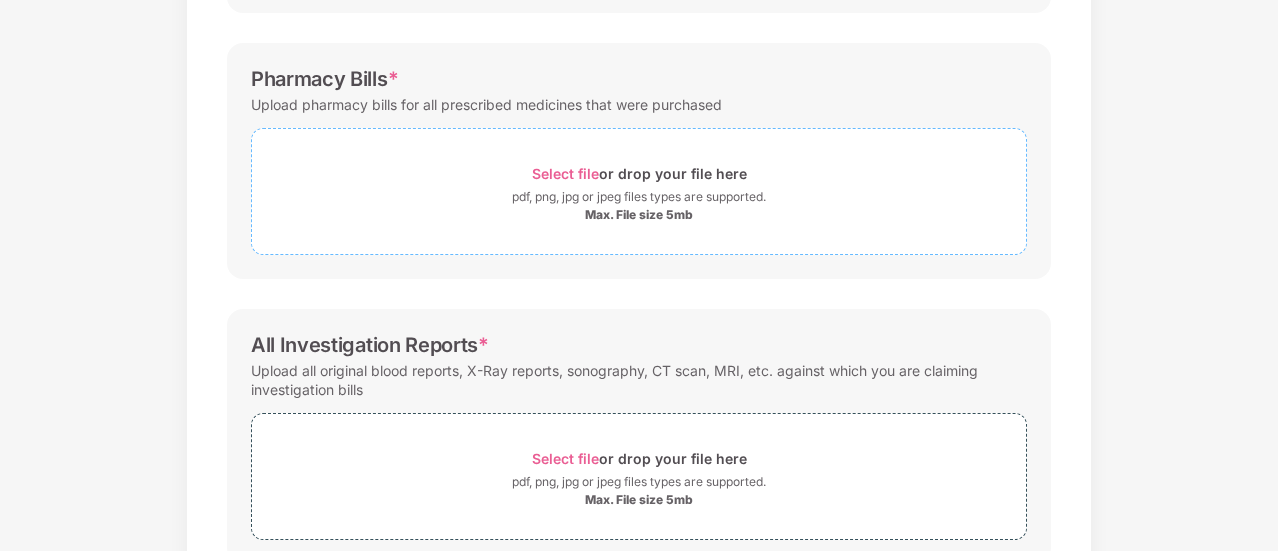 click on "Select file" at bounding box center [565, 173] 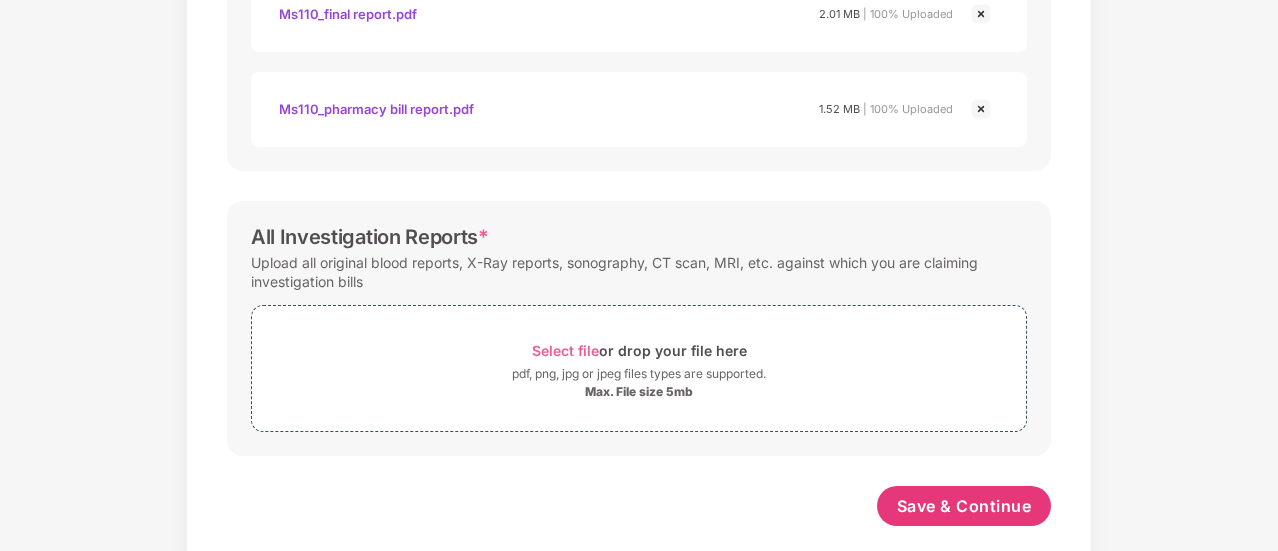 scroll, scrollTop: 1326, scrollLeft: 0, axis: vertical 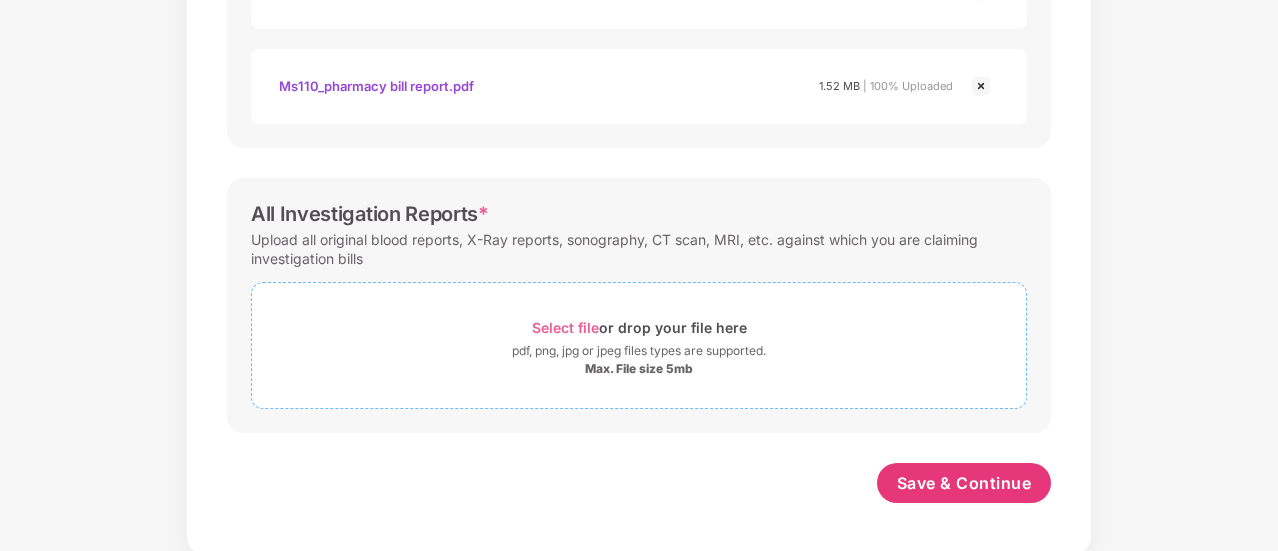click on "Select file" at bounding box center (565, 327) 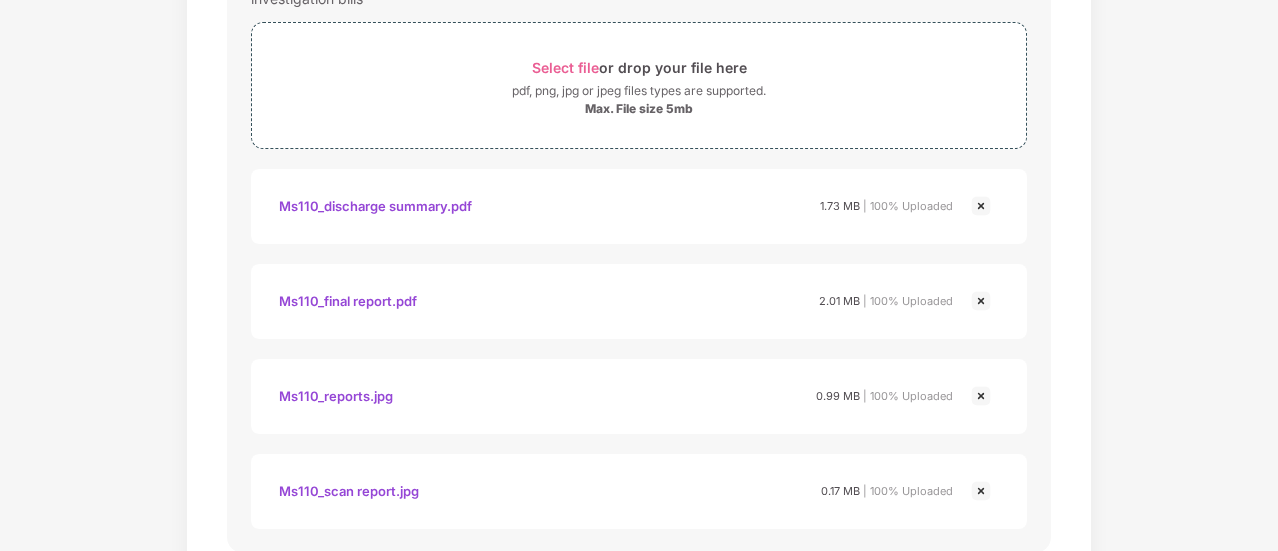 scroll, scrollTop: 1706, scrollLeft: 0, axis: vertical 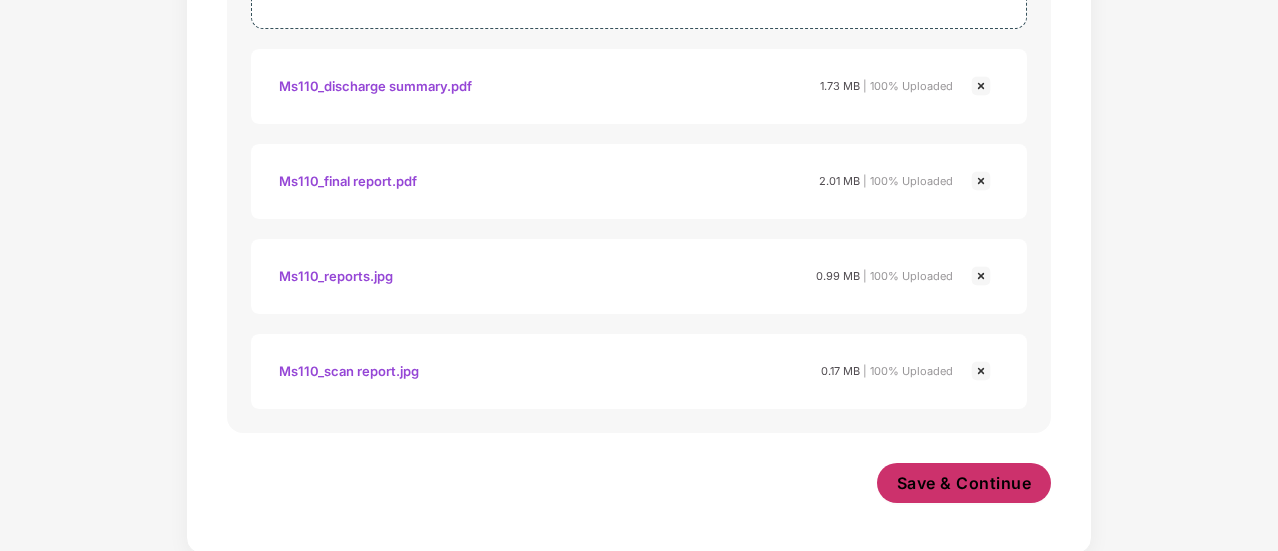 click on "Save & Continue" at bounding box center [964, 483] 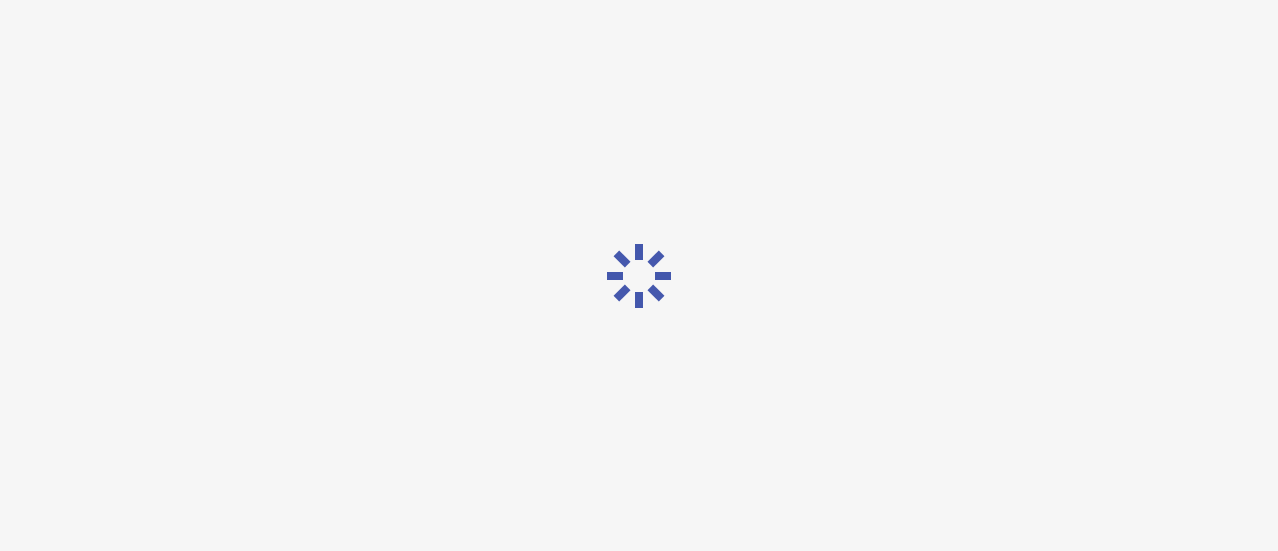 scroll, scrollTop: 0, scrollLeft: 0, axis: both 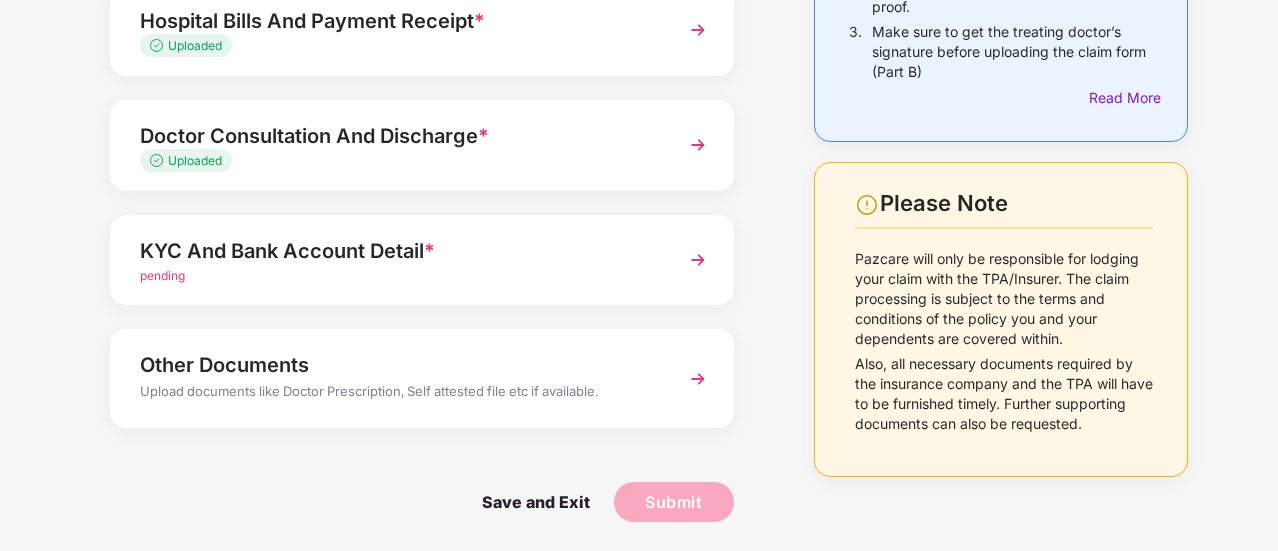 click on "pending" at bounding box center (162, 275) 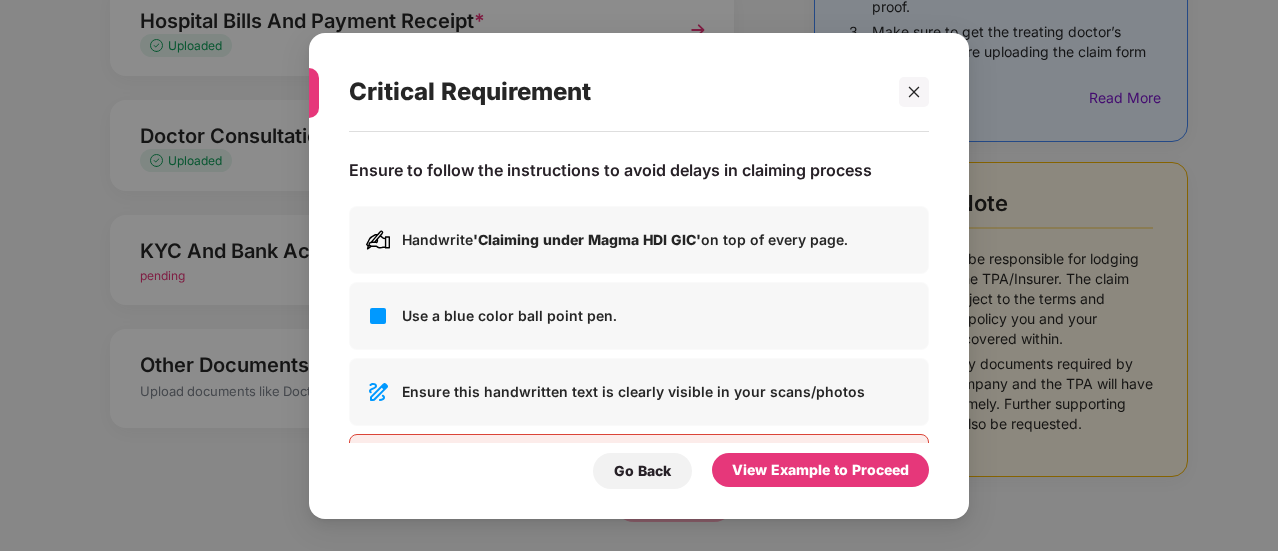 scroll, scrollTop: 0, scrollLeft: 0, axis: both 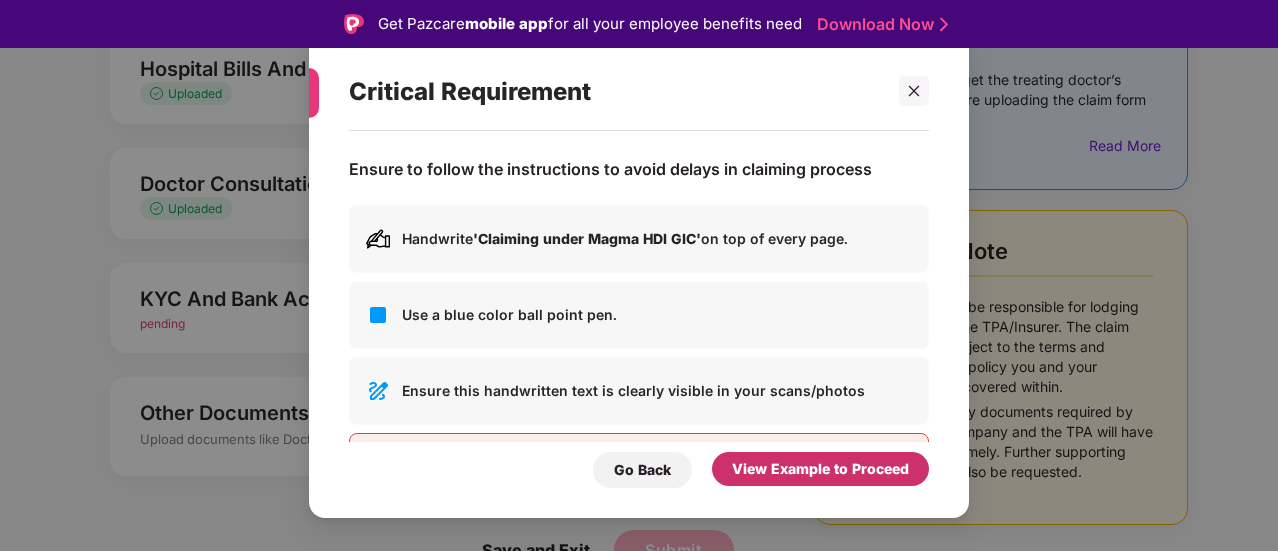 click on "View Example to Proceed" at bounding box center [820, 469] 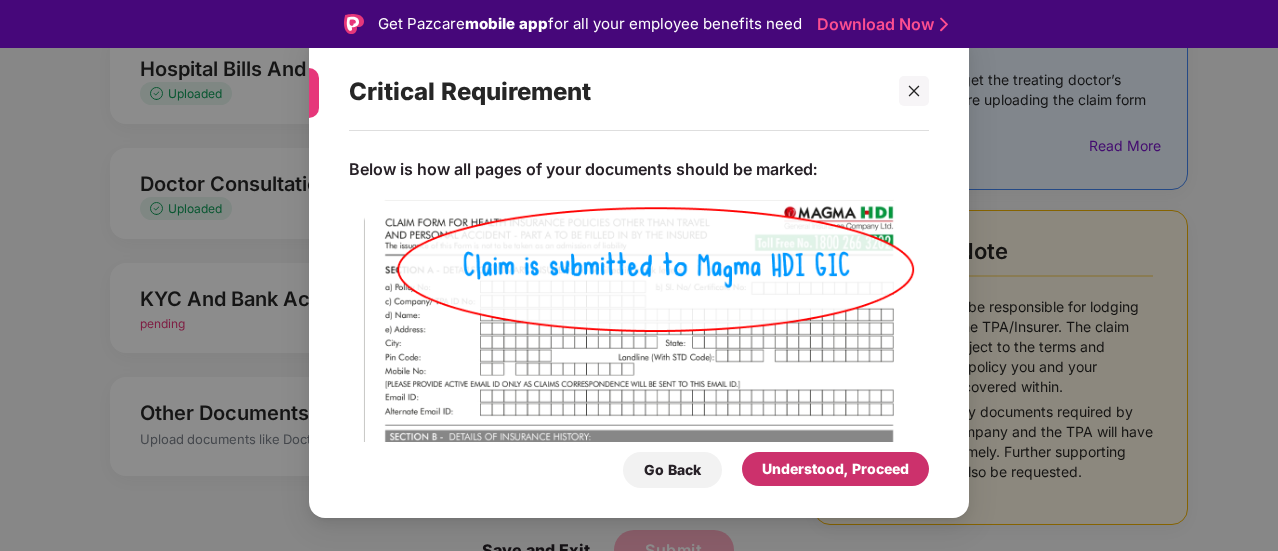 click on "Understood, Proceed" at bounding box center (835, 469) 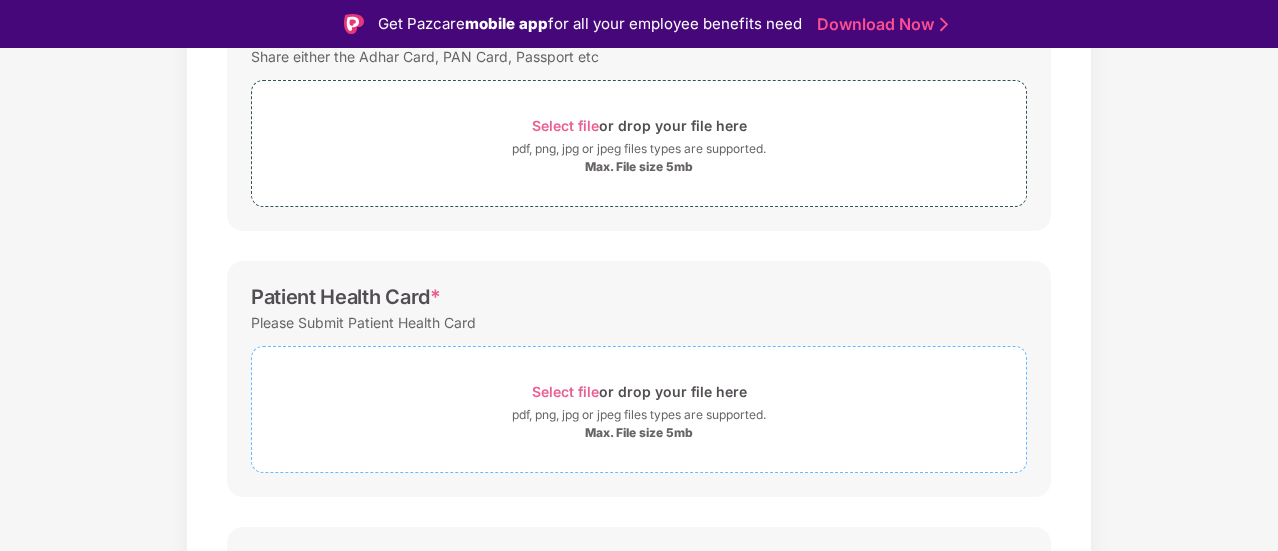 click on "Select file" at bounding box center [565, 391] 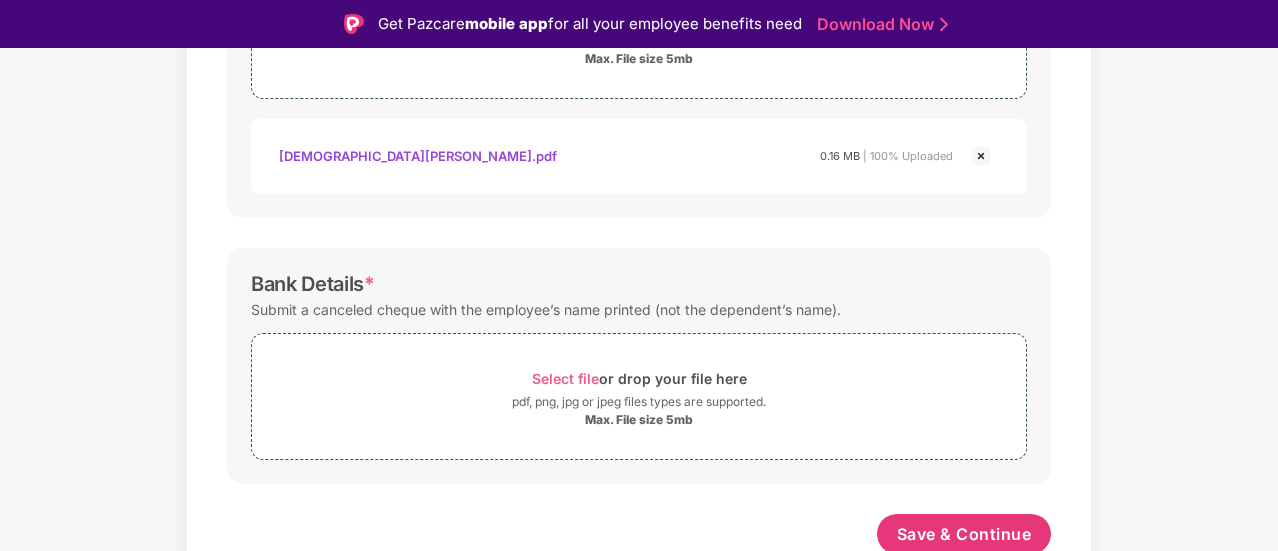 scroll, scrollTop: 737, scrollLeft: 0, axis: vertical 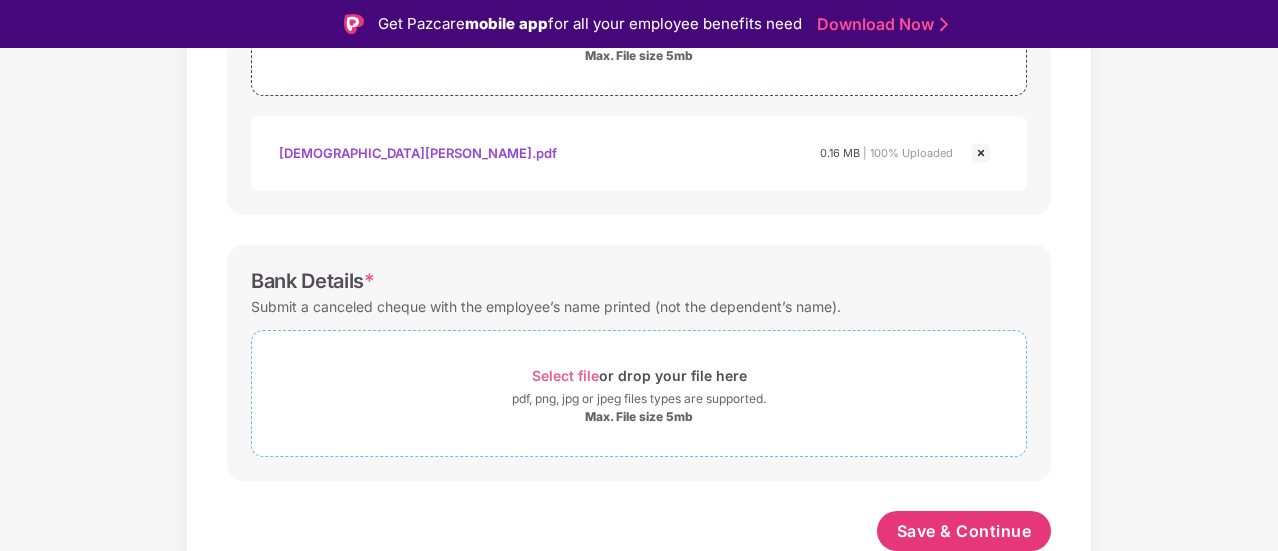 click on "Select file" at bounding box center (565, 375) 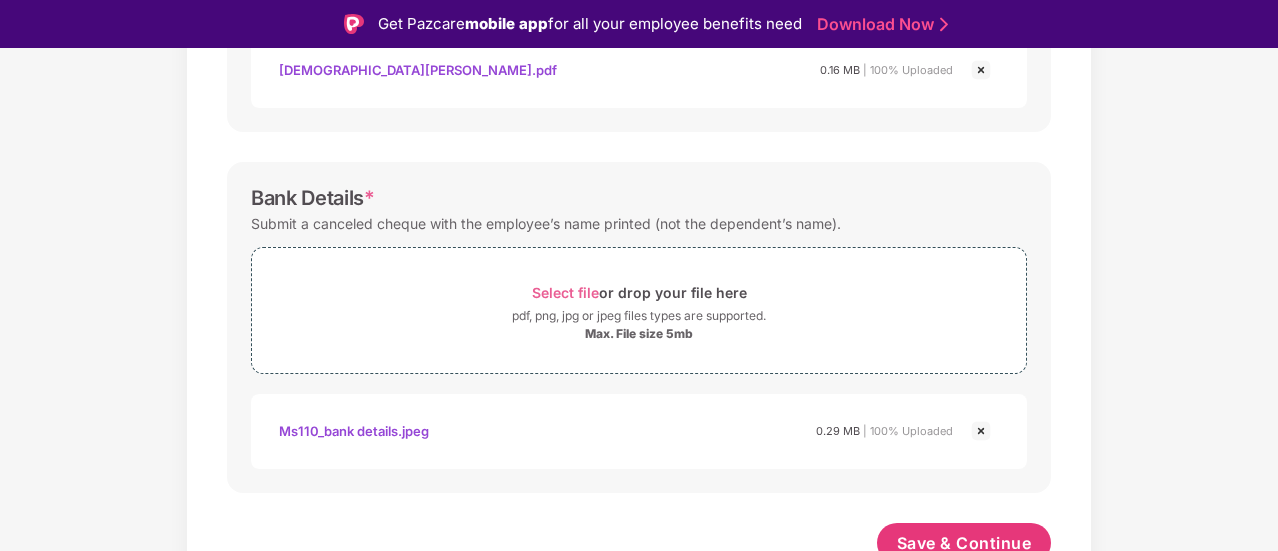scroll, scrollTop: 832, scrollLeft: 0, axis: vertical 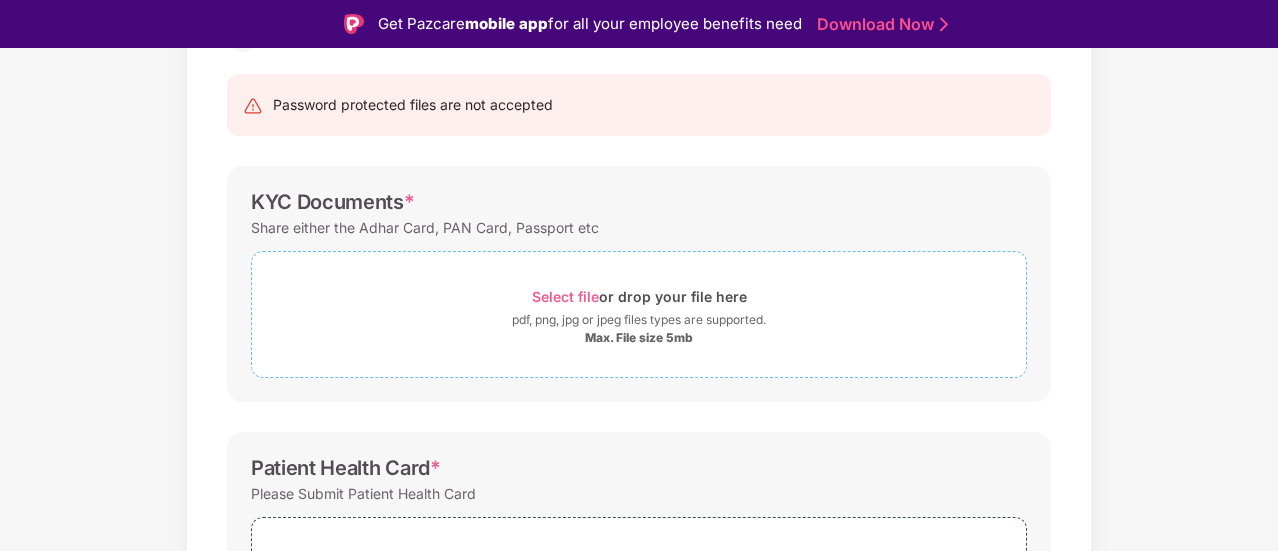 click on "Select file  or drop your file here" at bounding box center (639, 296) 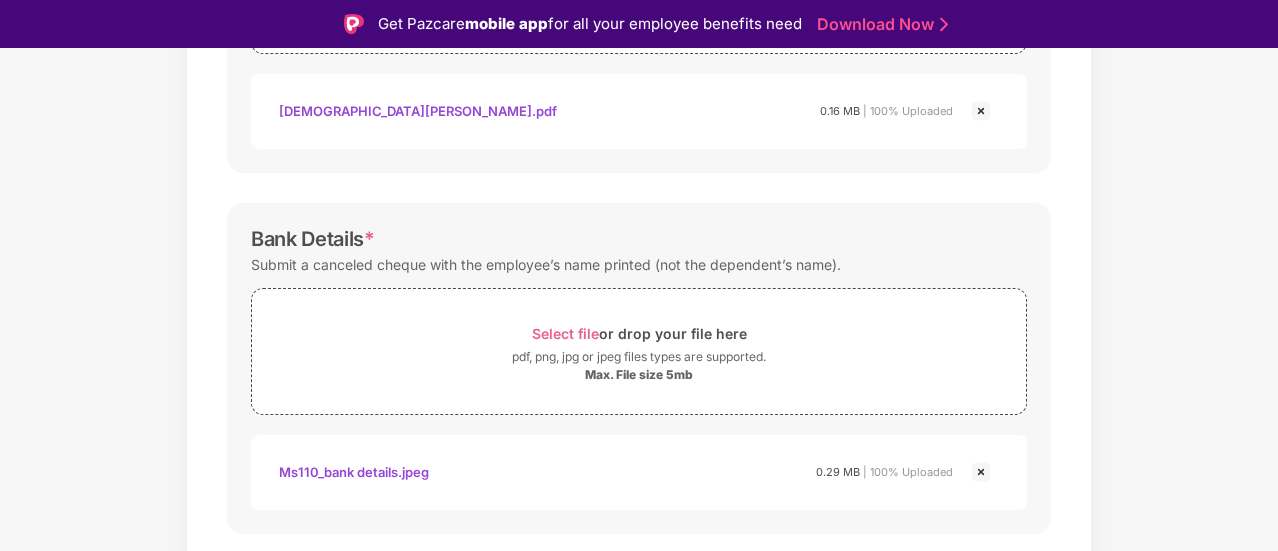 scroll, scrollTop: 927, scrollLeft: 0, axis: vertical 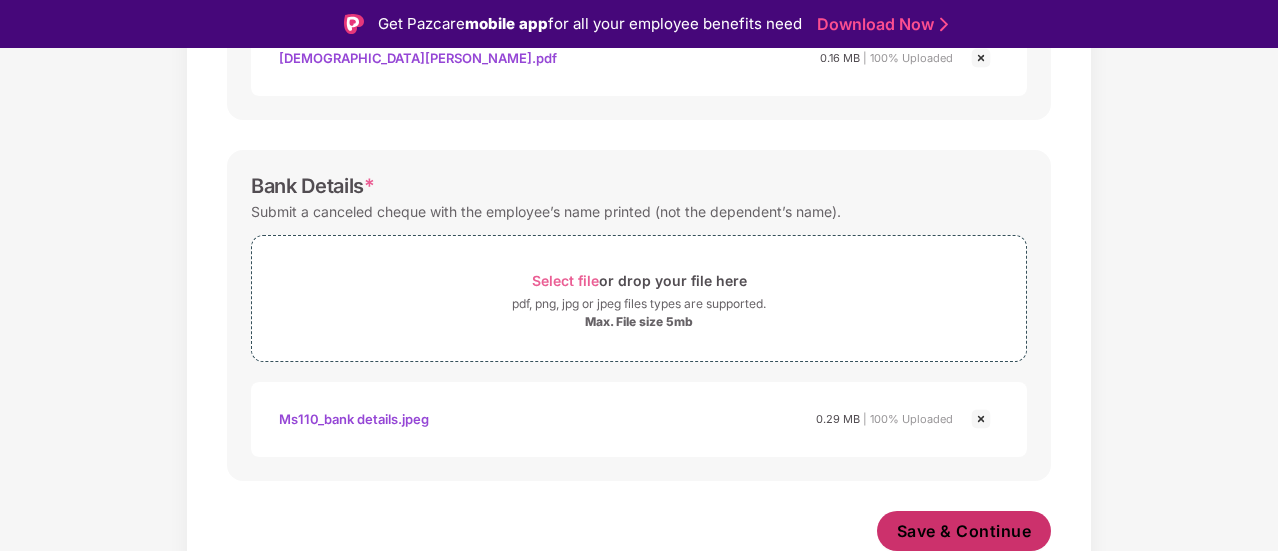 click on "Save & Continue" at bounding box center [964, 531] 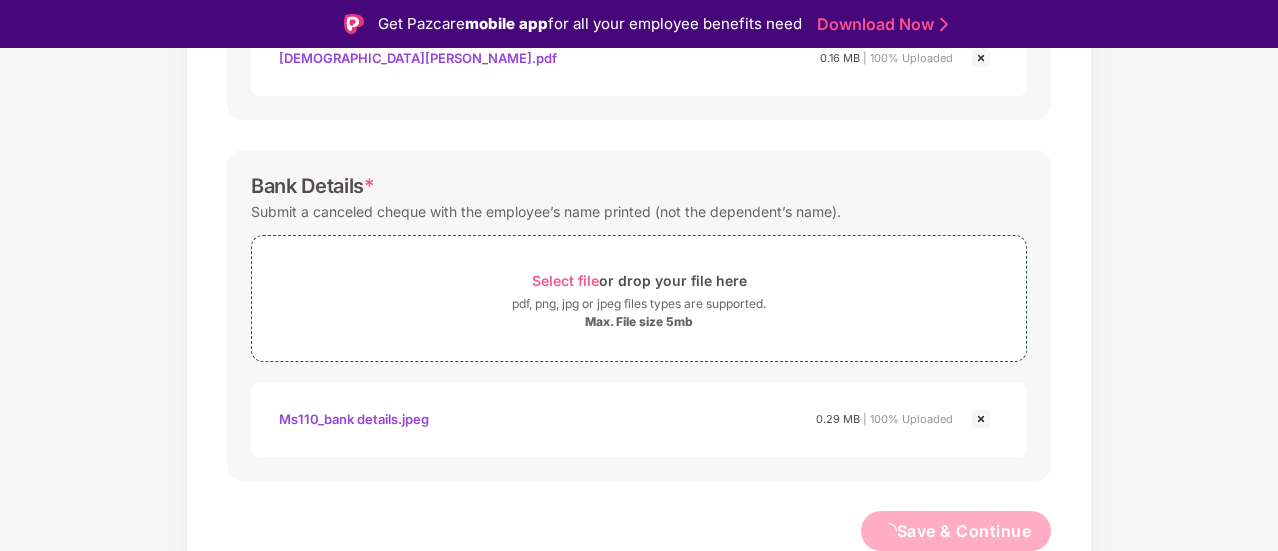 scroll, scrollTop: 0, scrollLeft: 0, axis: both 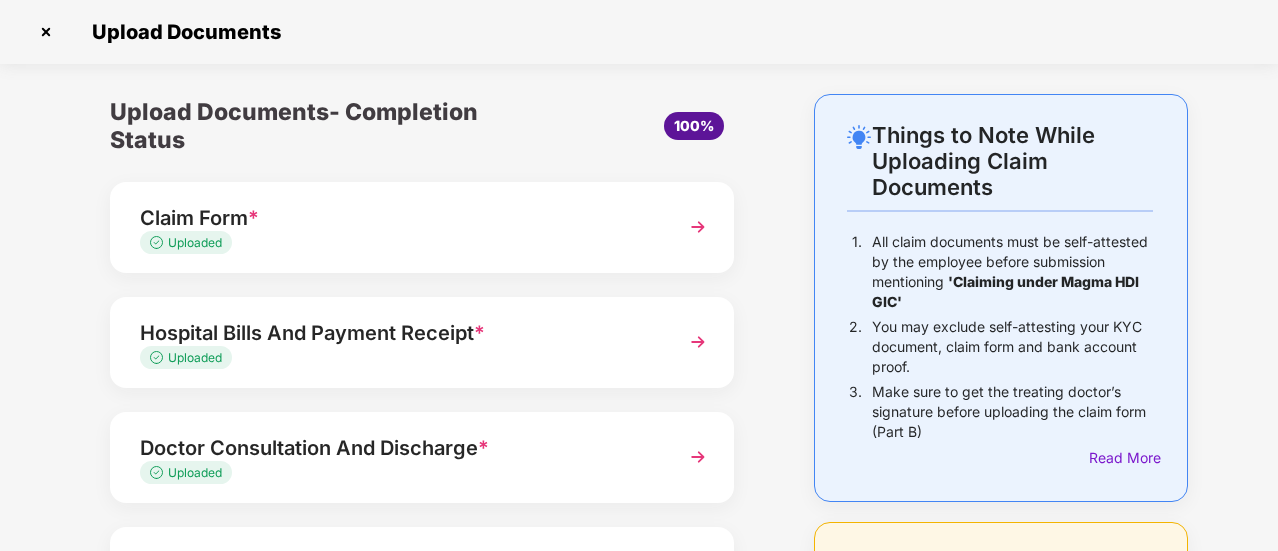 click on "Things to Note While Uploading Claim Documents 1.  All claim documents must be self-attested by the employee before submission mentioning   'Claiming under Magma HDI GIC' 2.  You may exclude self-attesting your KYC document, claim form and bank account proof. 3.   Make sure to get the treating doctor’s signature before uploading the claim form (Part B) Read More Please Note Pazcare will only be responsible for lodging your claim with the TPA/Insurer. The claim processing is subject to the terms and conditions of the policy you and your dependents are covered within. Also, all necessary documents required by the insurance company and the TPA will have to be furnished timely. Further supporting documents can also be requested. Upload Documents- Completion Status 100% Claim Form * Uploaded  Hospital Bills And Payment Receipt * Uploaded  Doctor Consultation And Discharge * Uploaded  KYC And Bank Account Detail * Uploaded  Other Documents   Save and Exit  Submit" at bounding box center (639, 479) 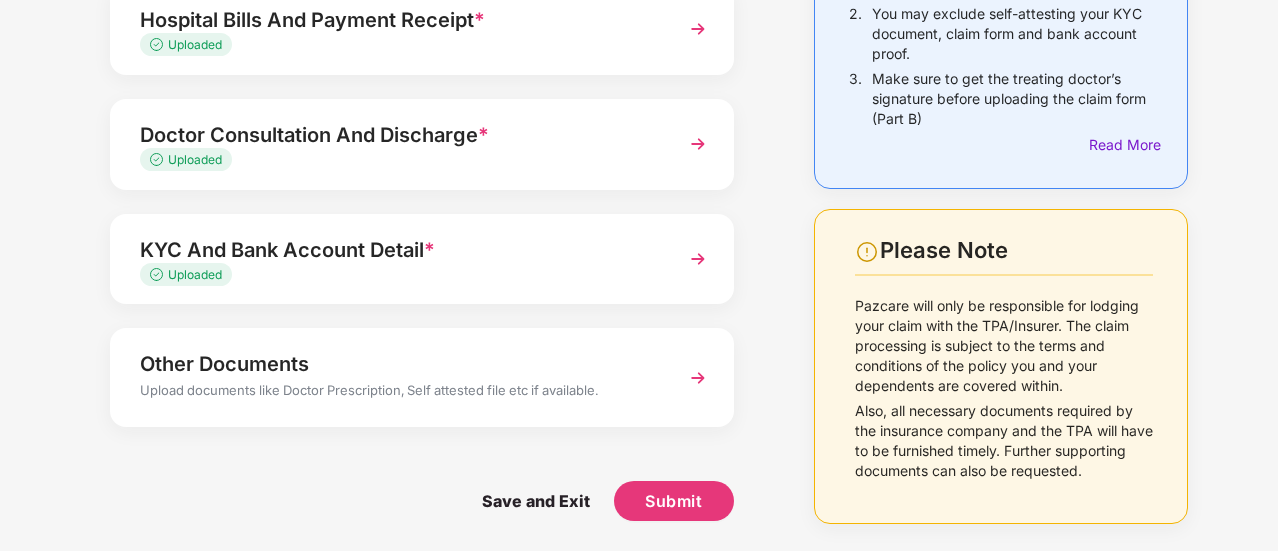 click at bounding box center (698, 378) 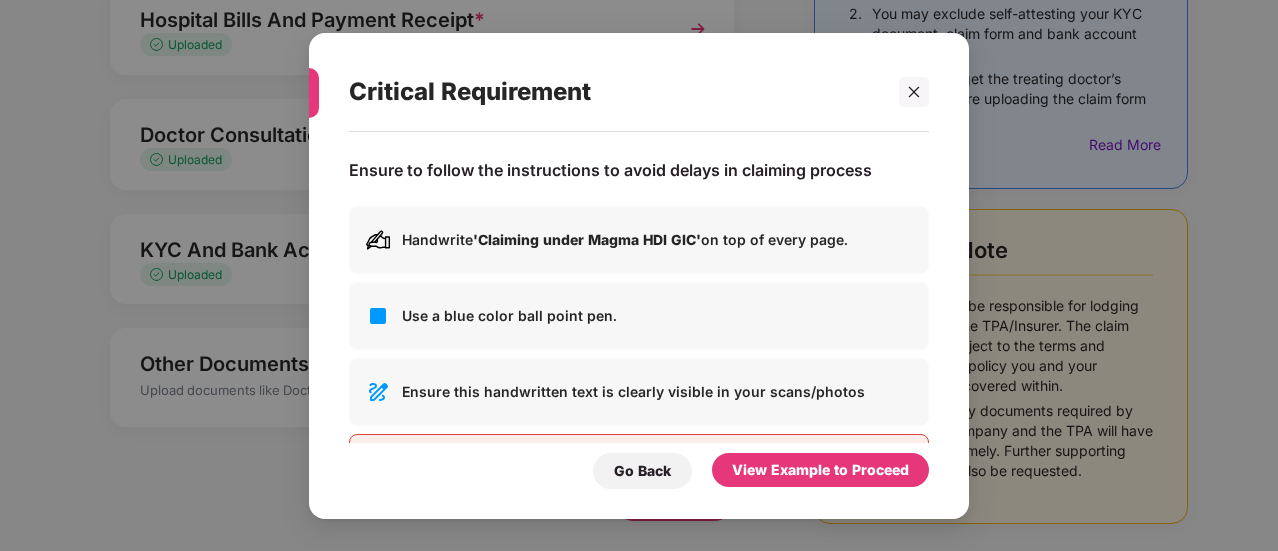 scroll, scrollTop: 0, scrollLeft: 0, axis: both 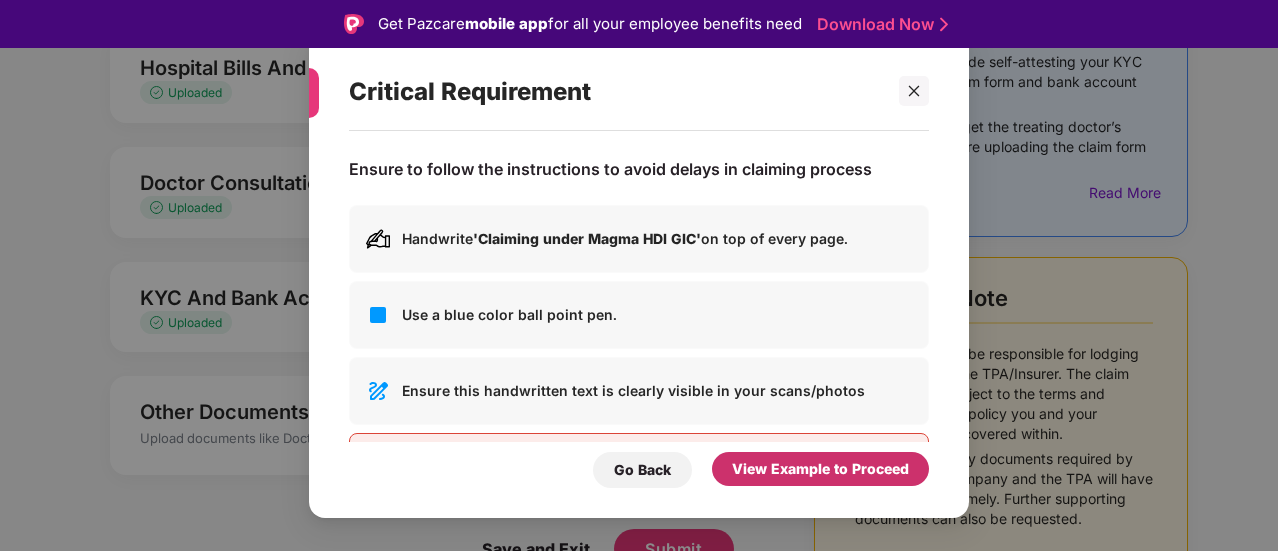 click on "View Example to Proceed" at bounding box center (820, 469) 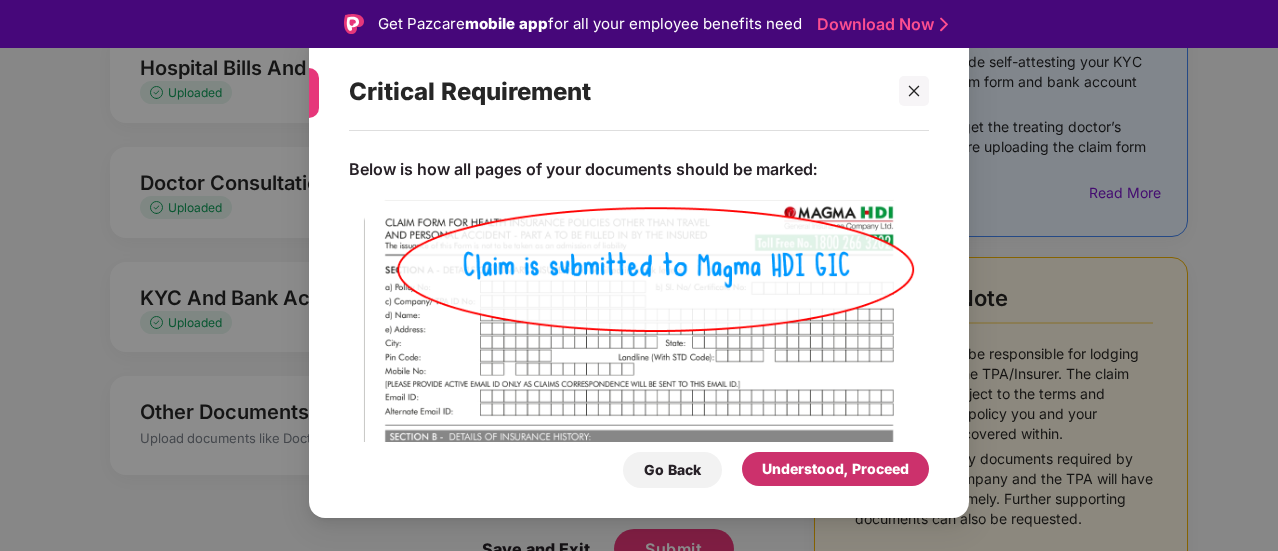 click on "Understood, Proceed" at bounding box center [835, 469] 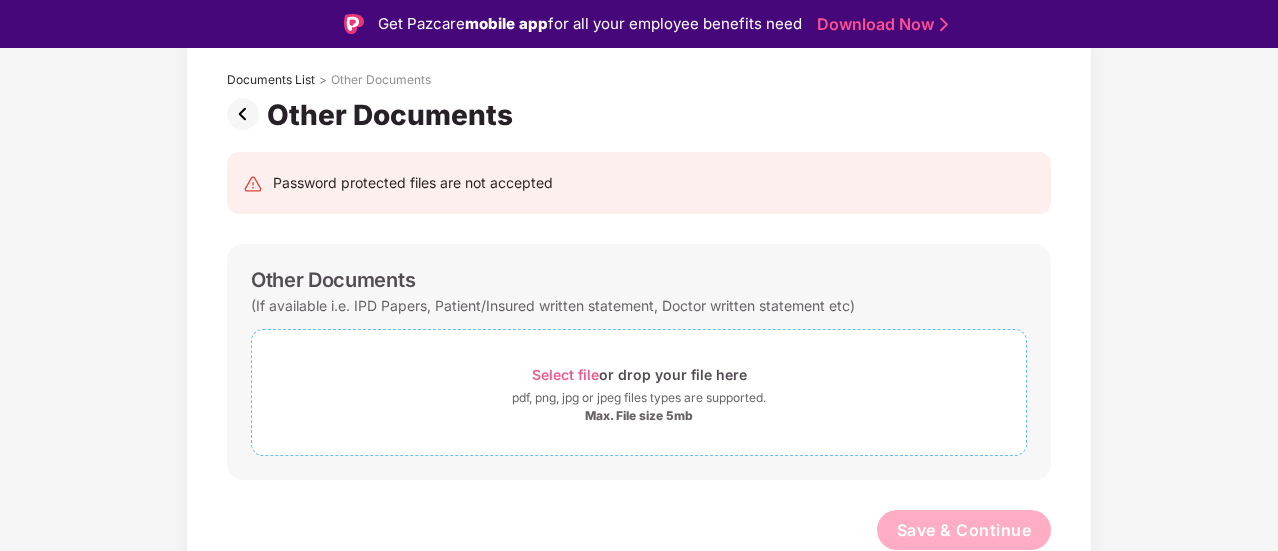 click on "Select file" at bounding box center [565, 374] 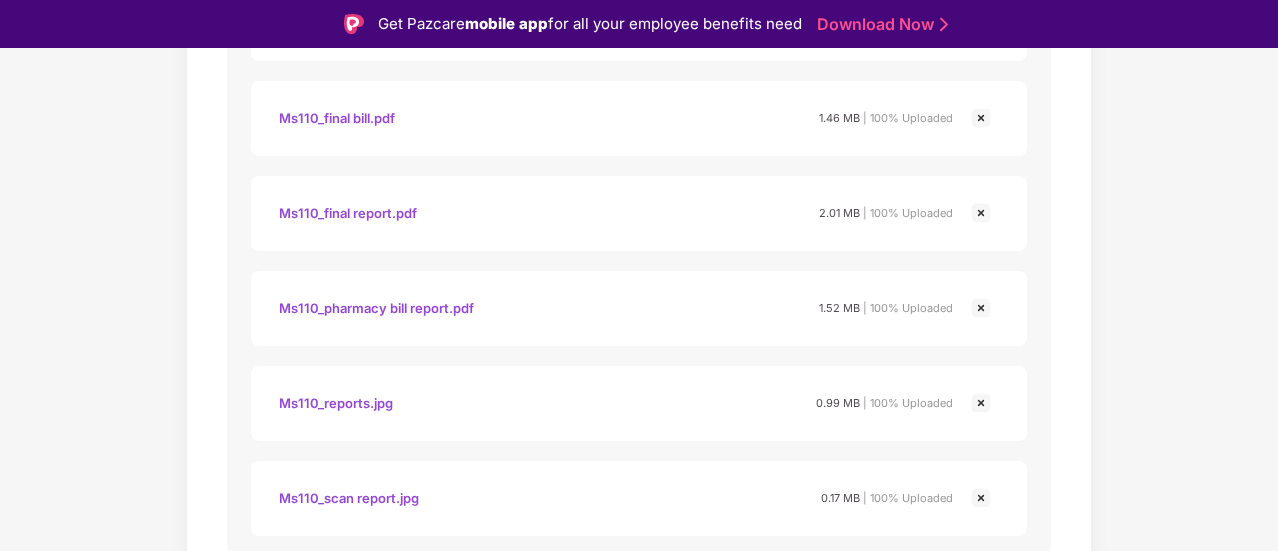 scroll, scrollTop: 790, scrollLeft: 0, axis: vertical 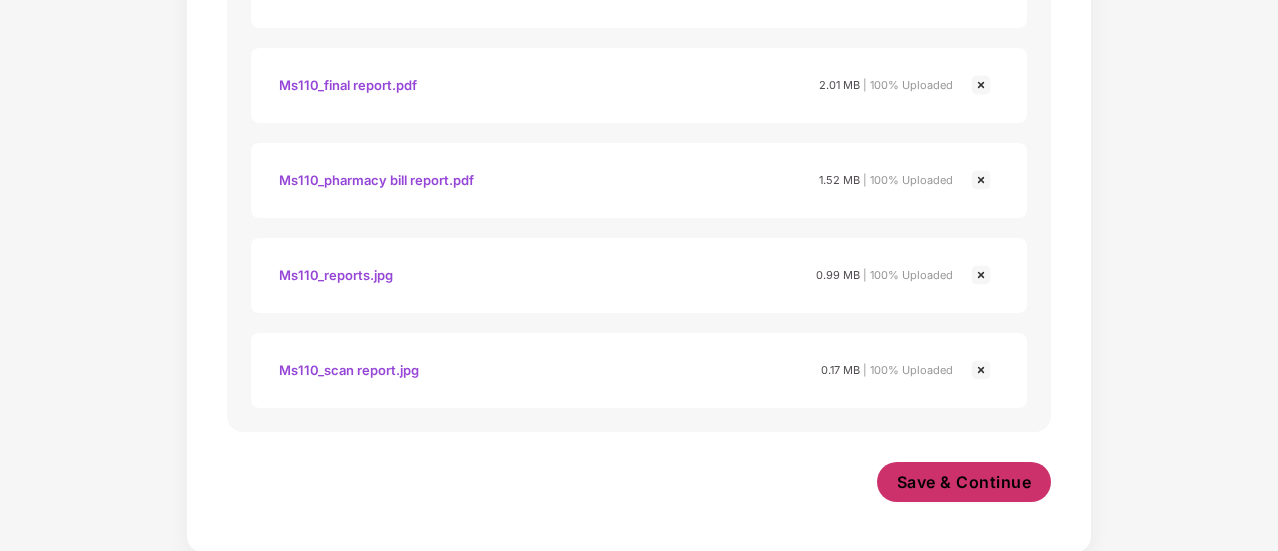 click on "Save & Continue" at bounding box center (964, 482) 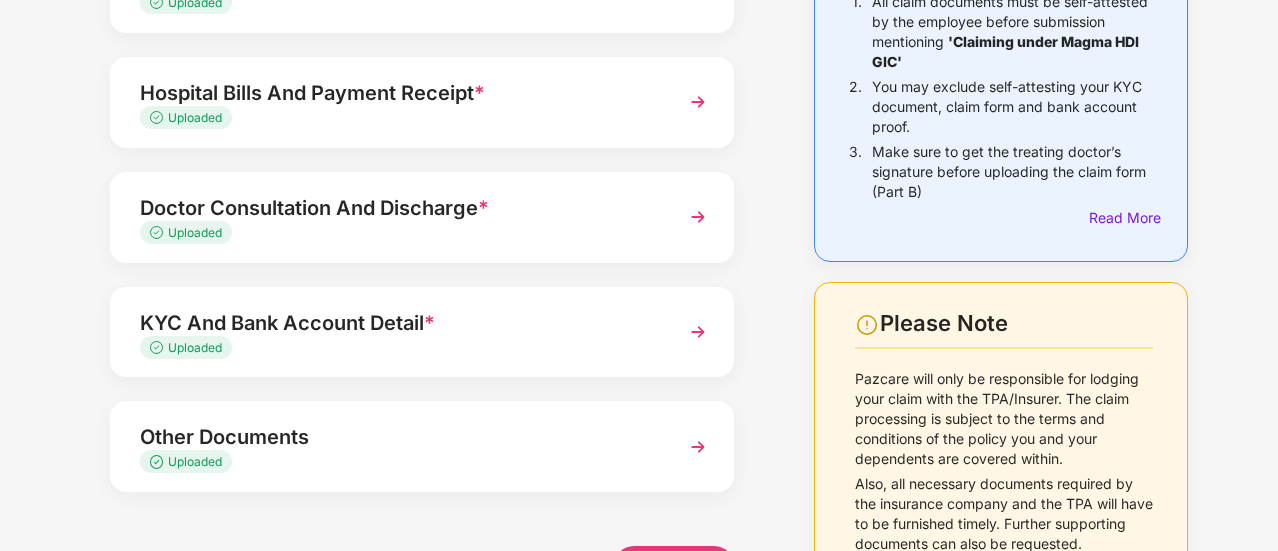 scroll, scrollTop: 322, scrollLeft: 0, axis: vertical 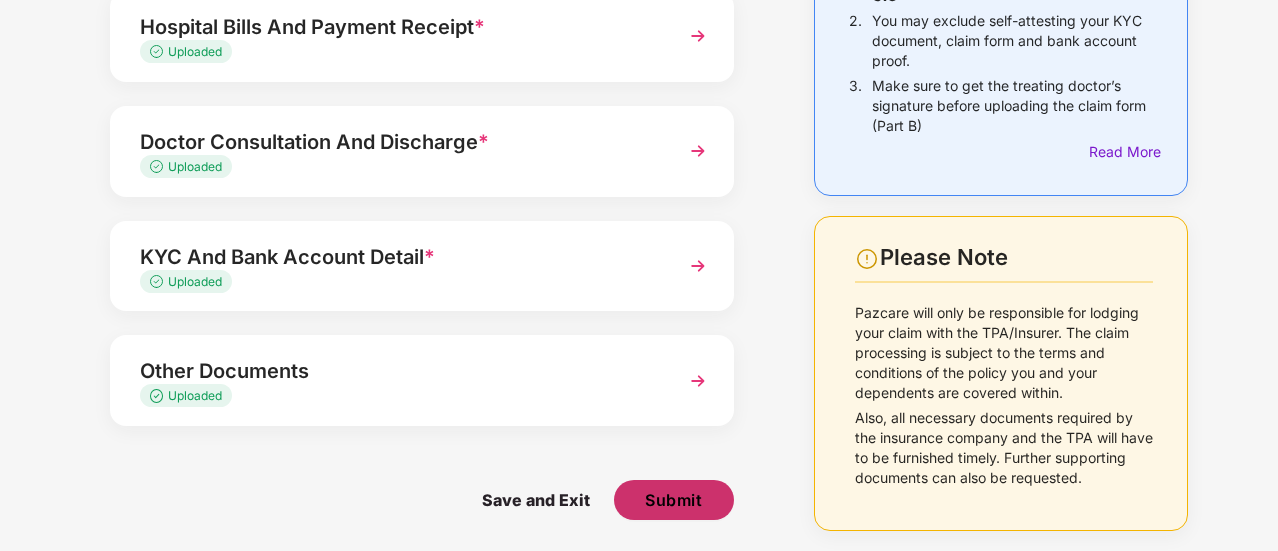 click on "Submit" at bounding box center [673, 500] 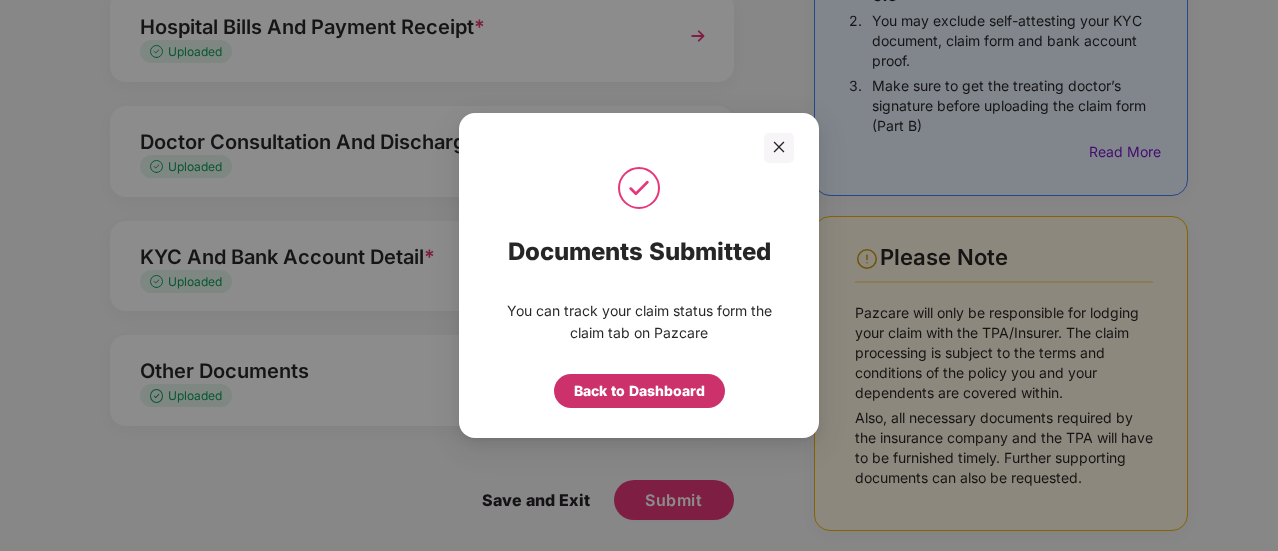 click on "Back to Dashboard" at bounding box center [639, 391] 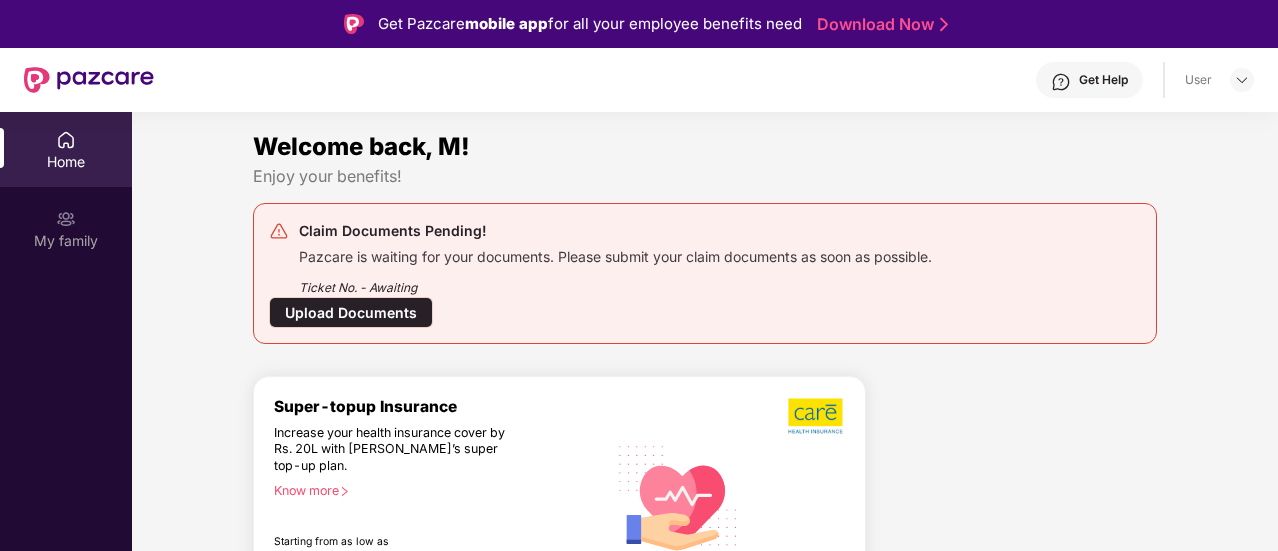 scroll, scrollTop: 0, scrollLeft: 0, axis: both 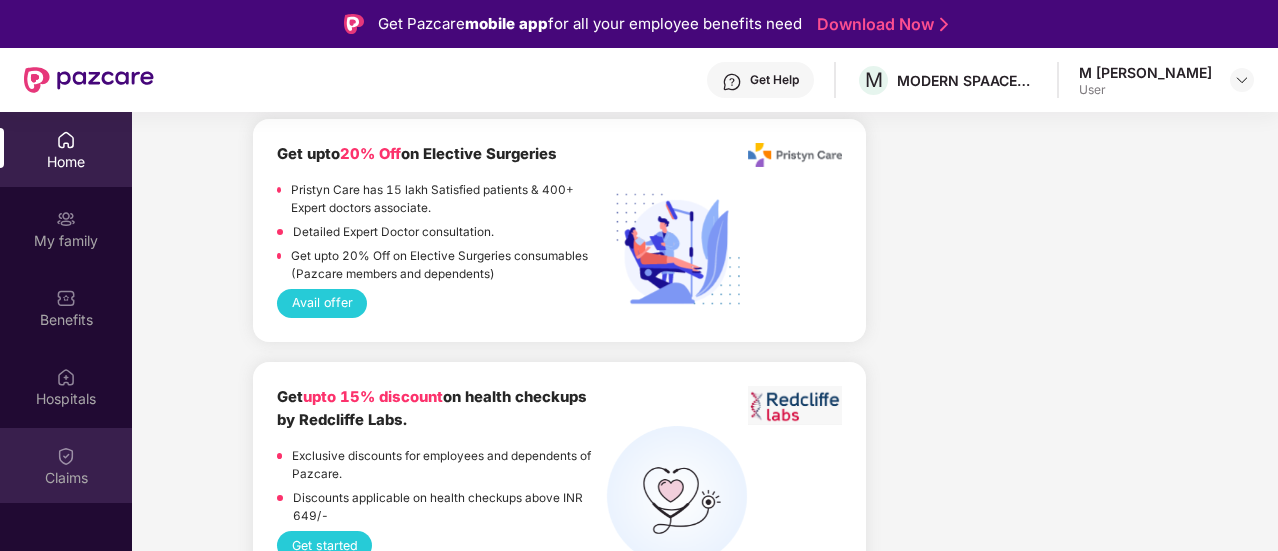 click on "Claims" at bounding box center [66, 478] 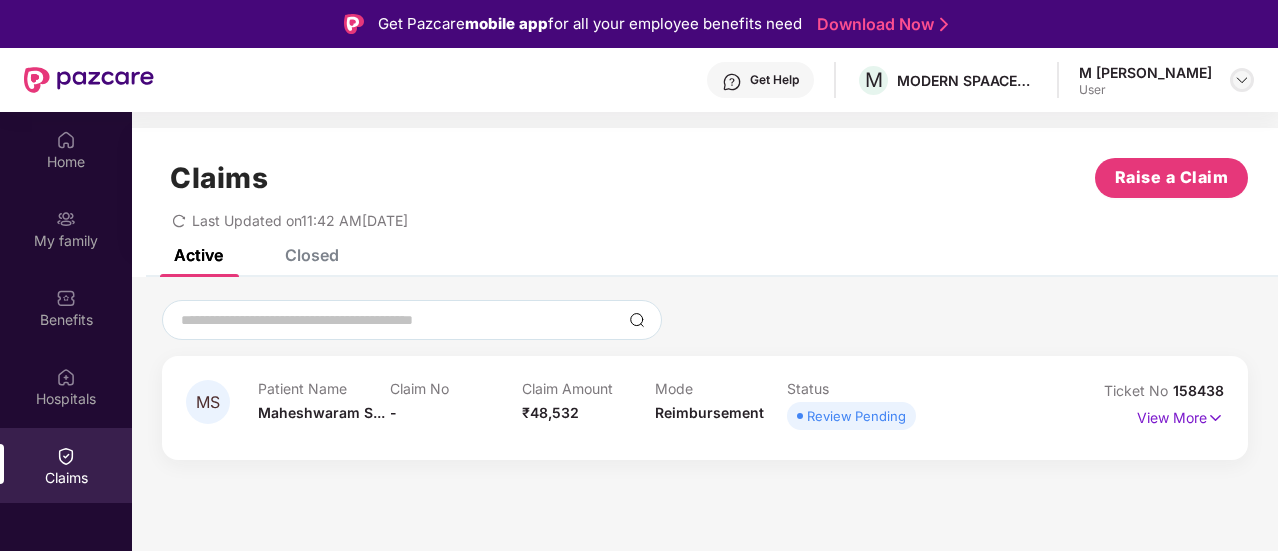 click at bounding box center [1242, 80] 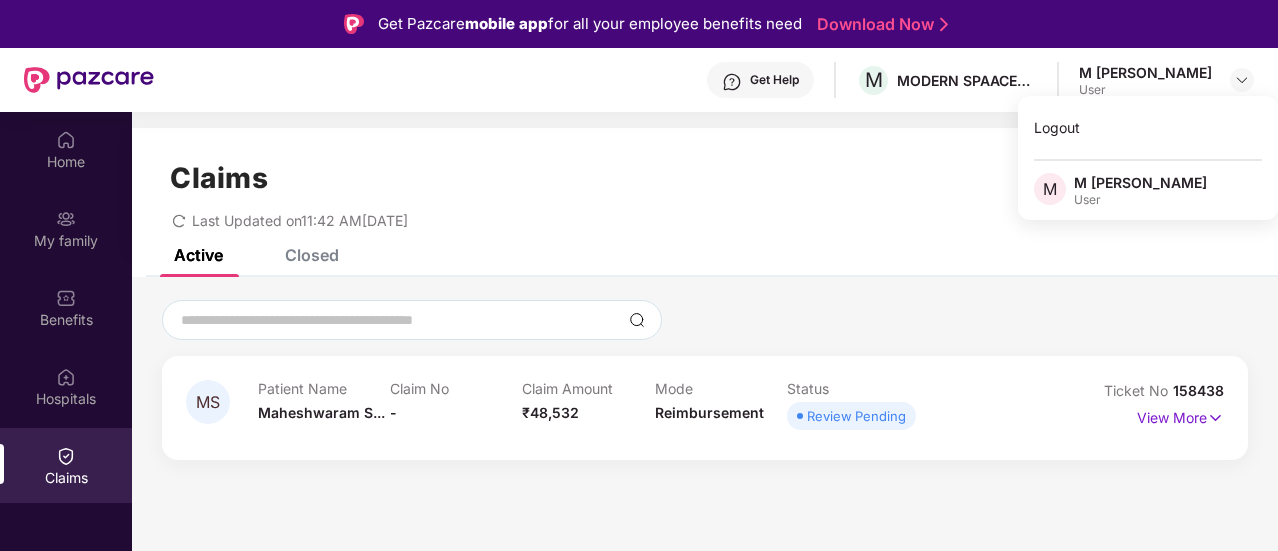 click on "User" at bounding box center [1140, 200] 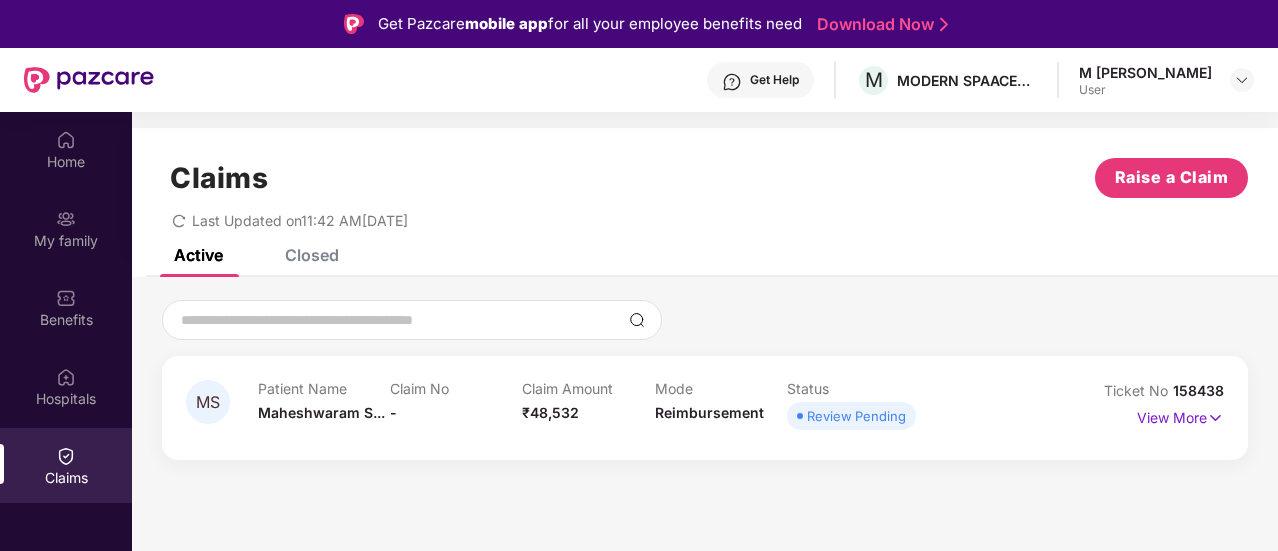 click on "M [PERSON_NAME]" at bounding box center [1145, 72] 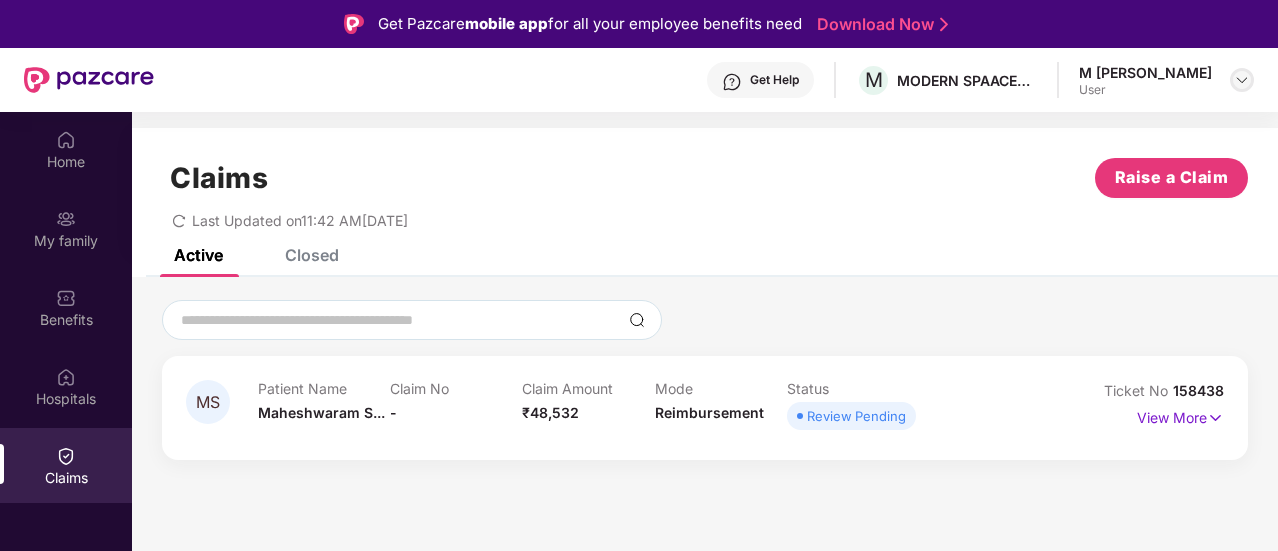 click at bounding box center [1242, 80] 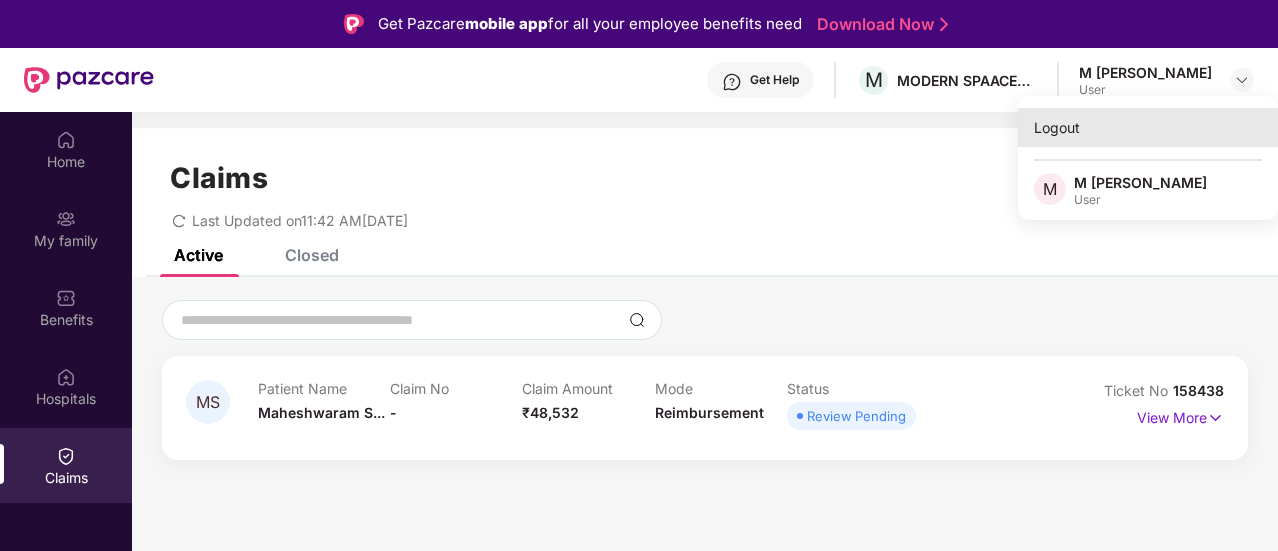 click on "Logout" at bounding box center [1148, 127] 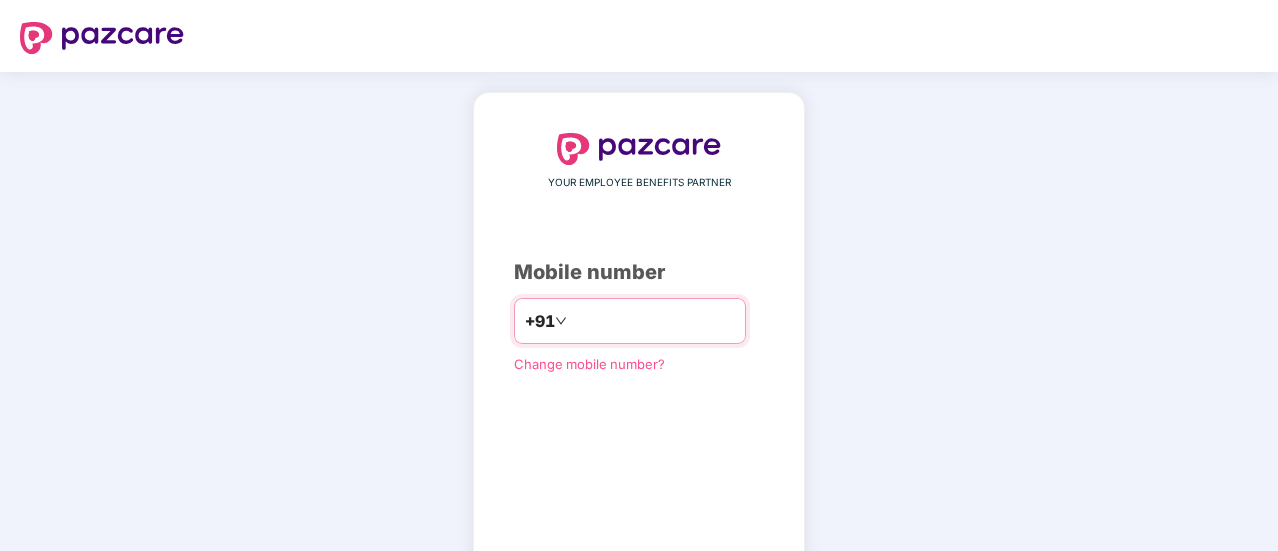 type on "**********" 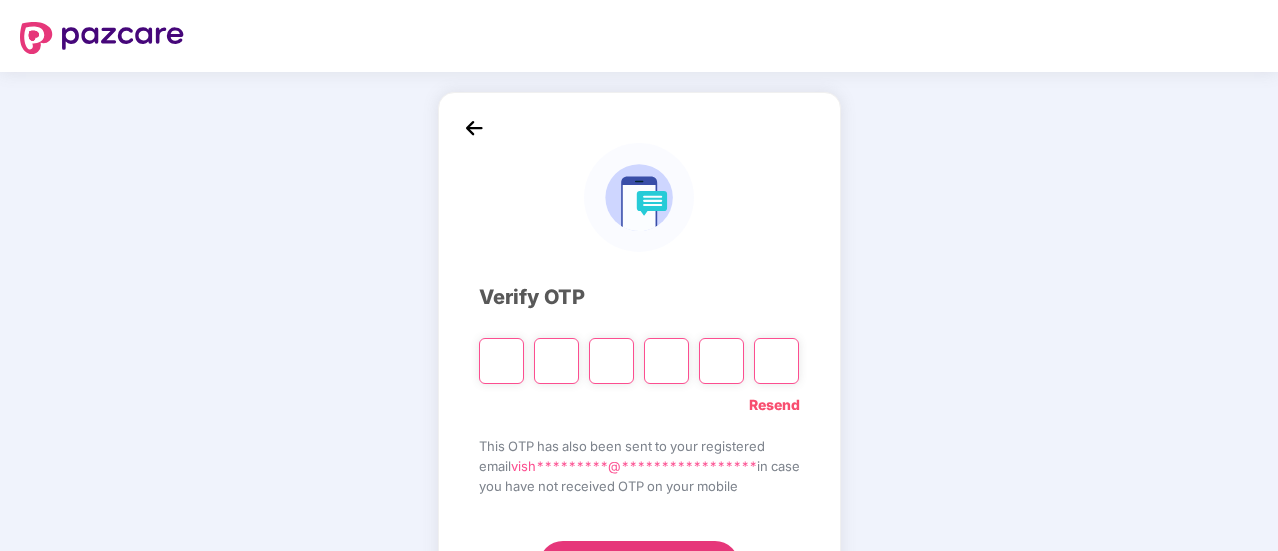 type on "*" 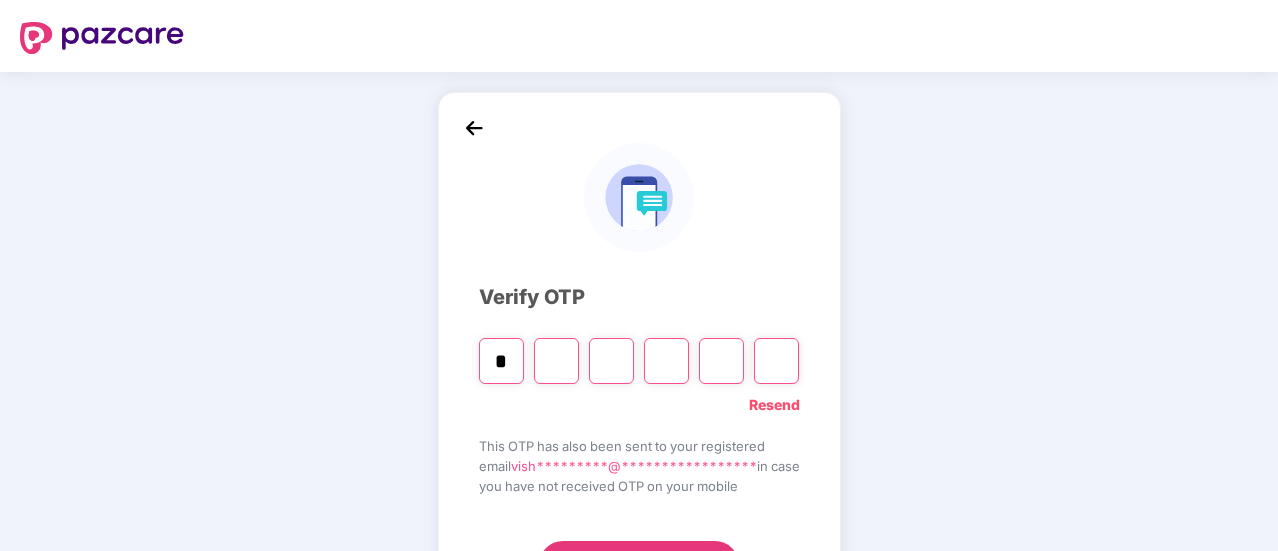 type on "*" 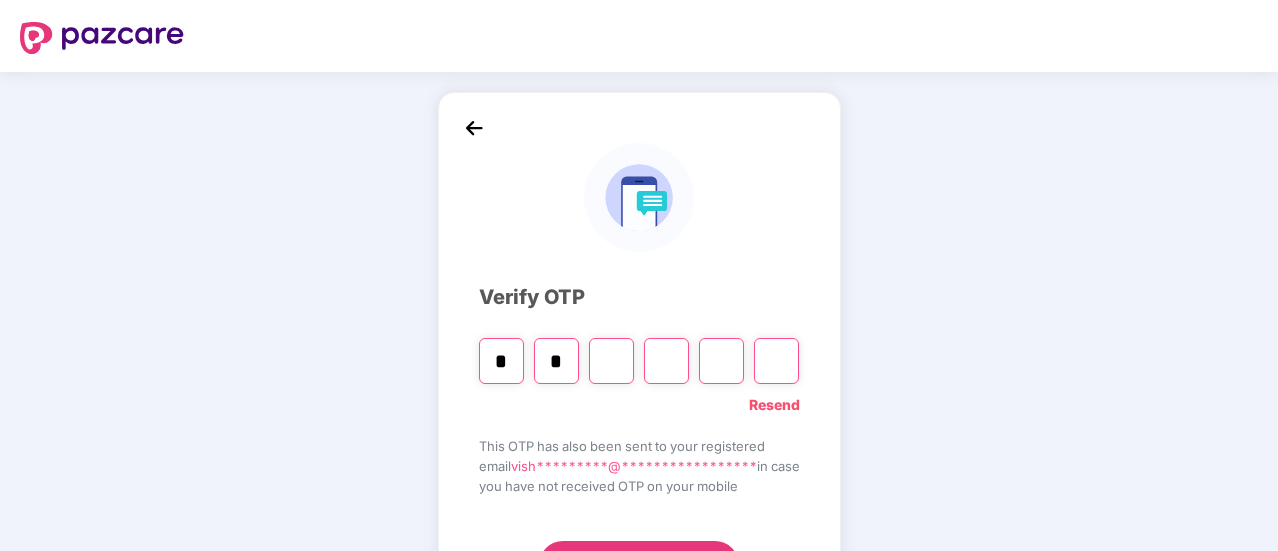 type on "*" 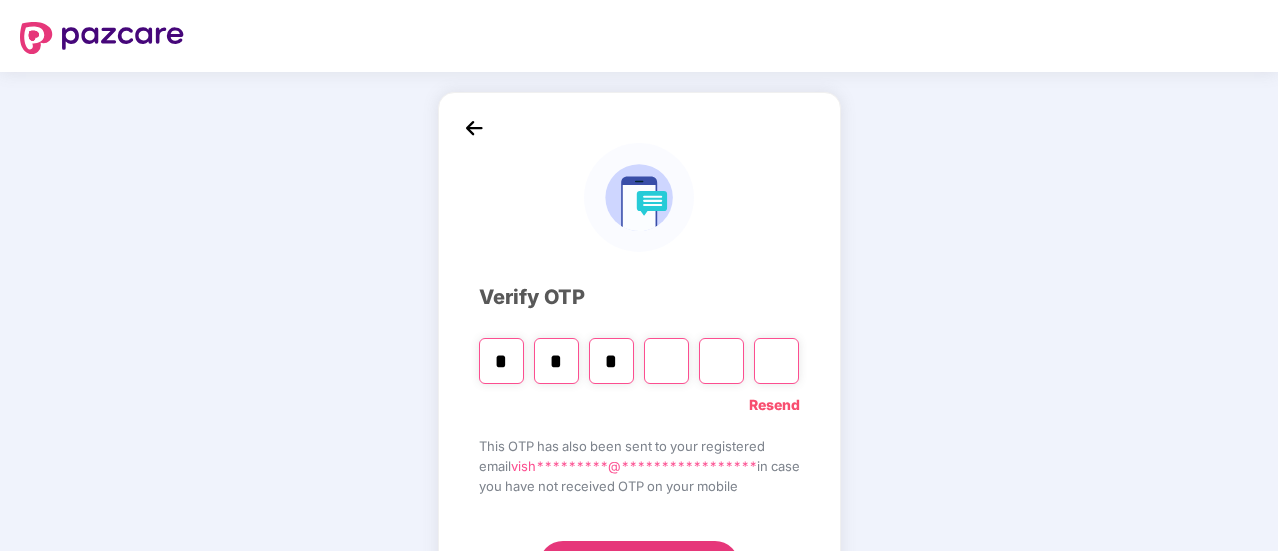 type on "*" 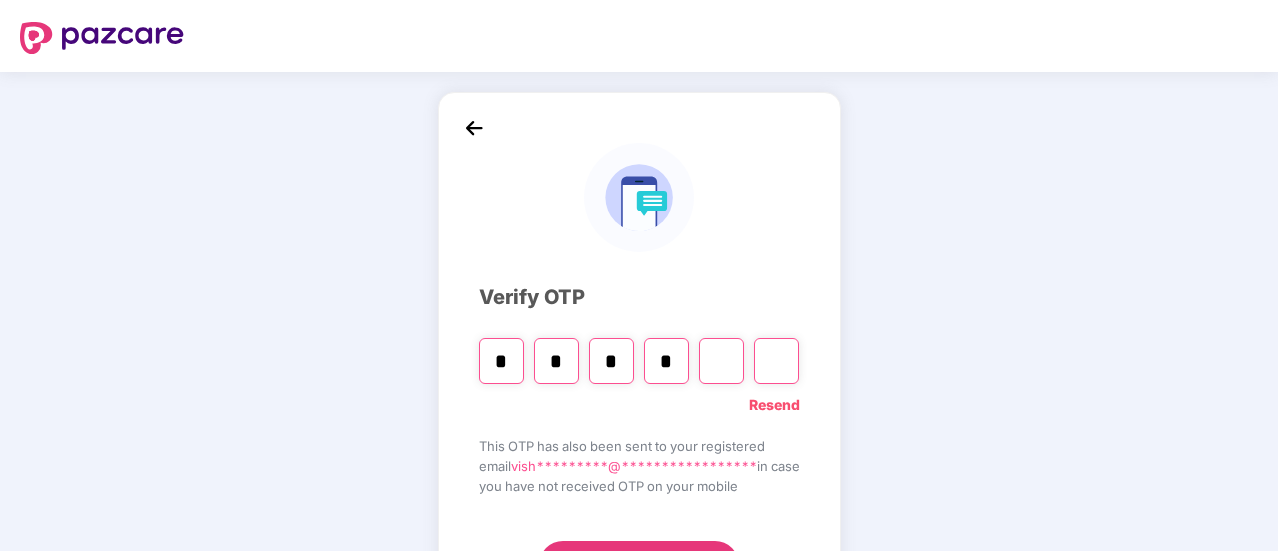 type on "*" 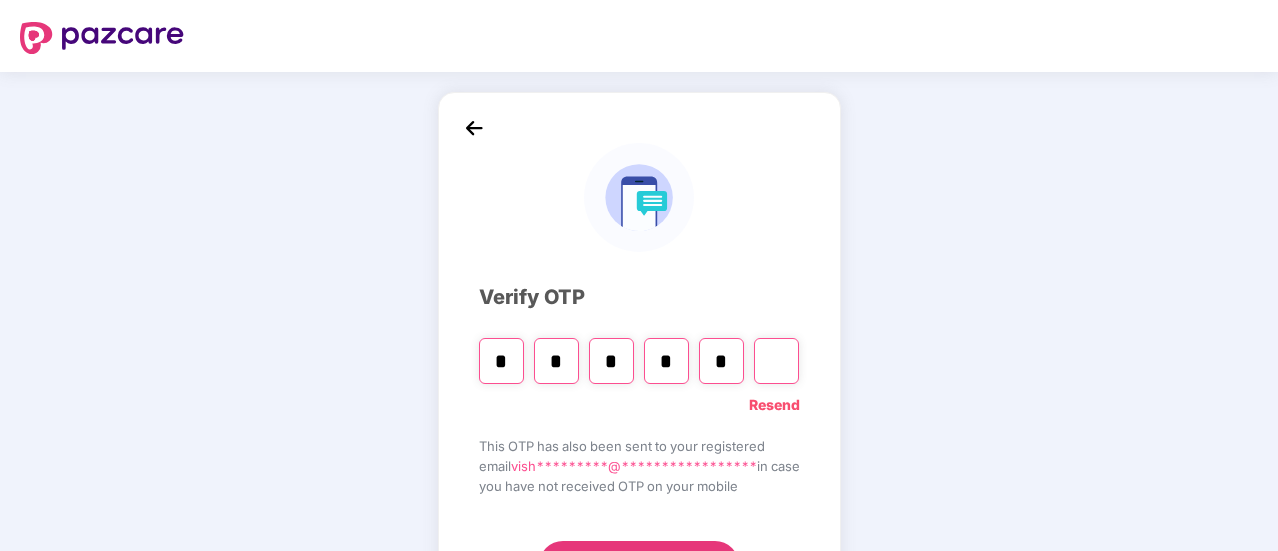 type on "*" 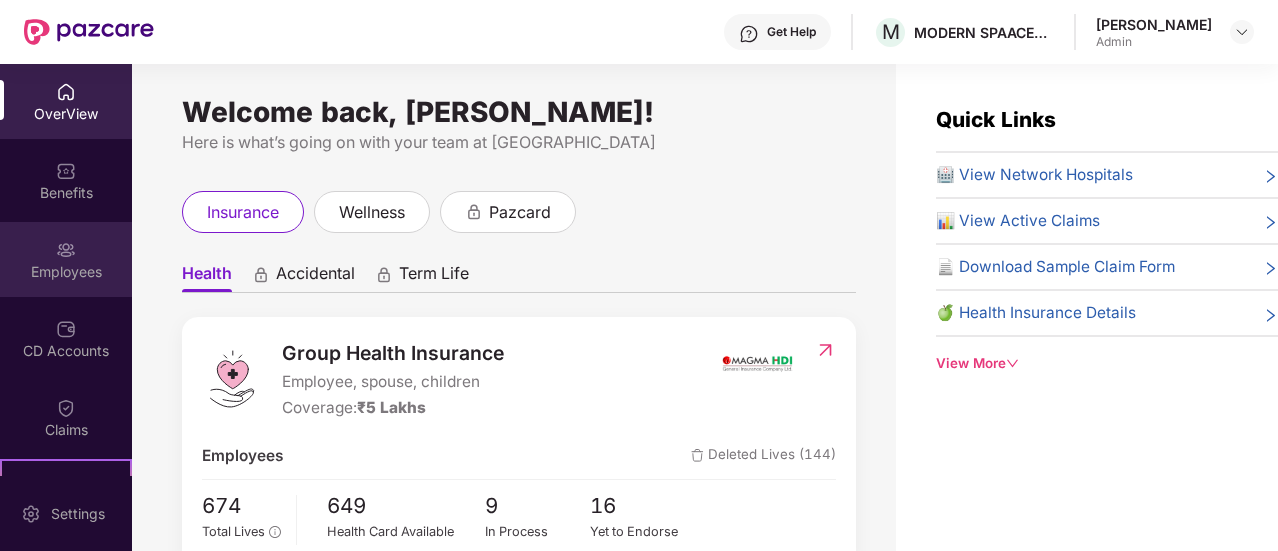 click on "Employees" at bounding box center (66, 272) 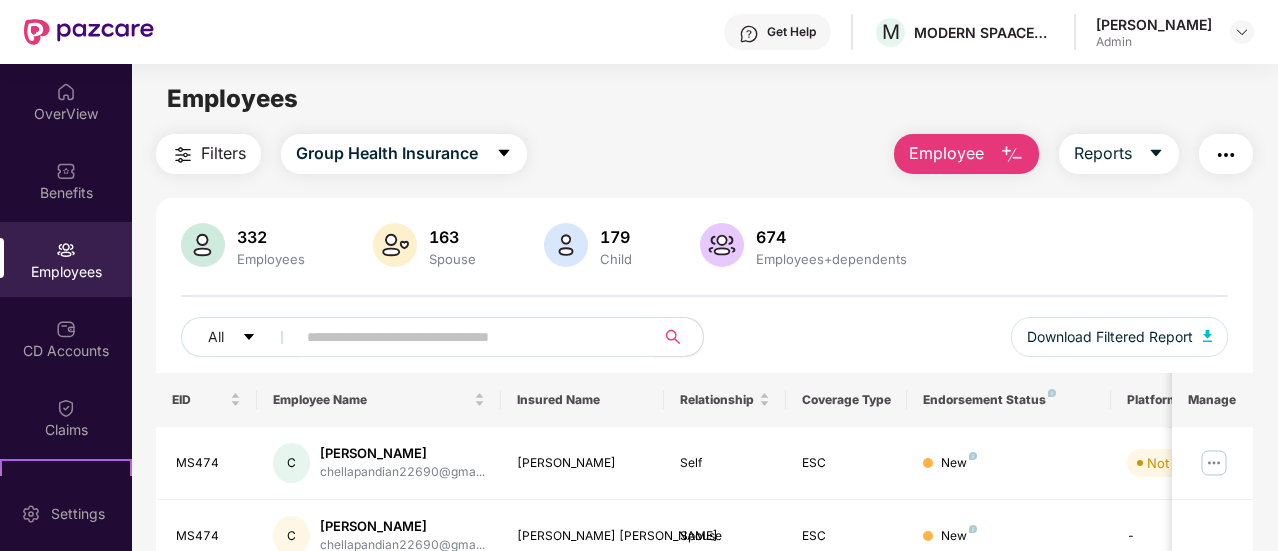 click at bounding box center (467, 337) 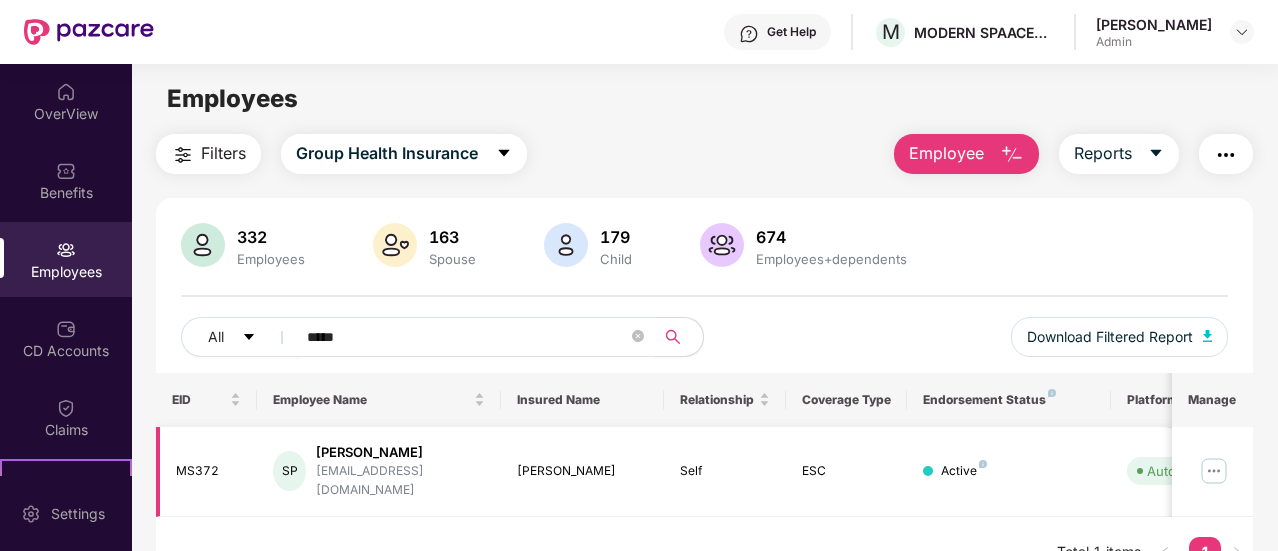 type on "*****" 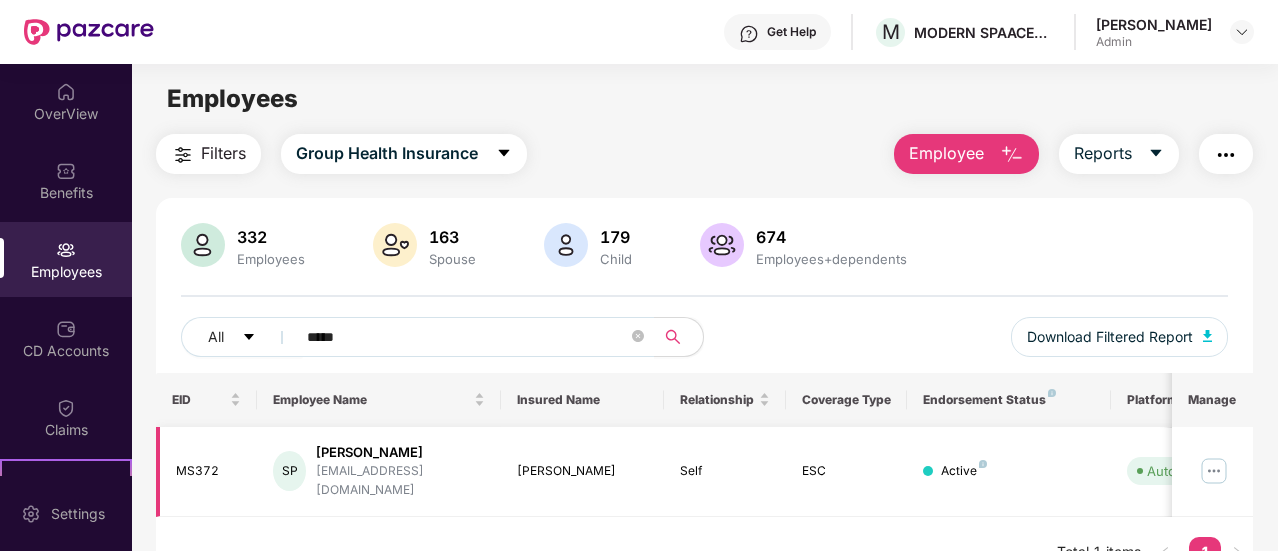 click at bounding box center (1214, 471) 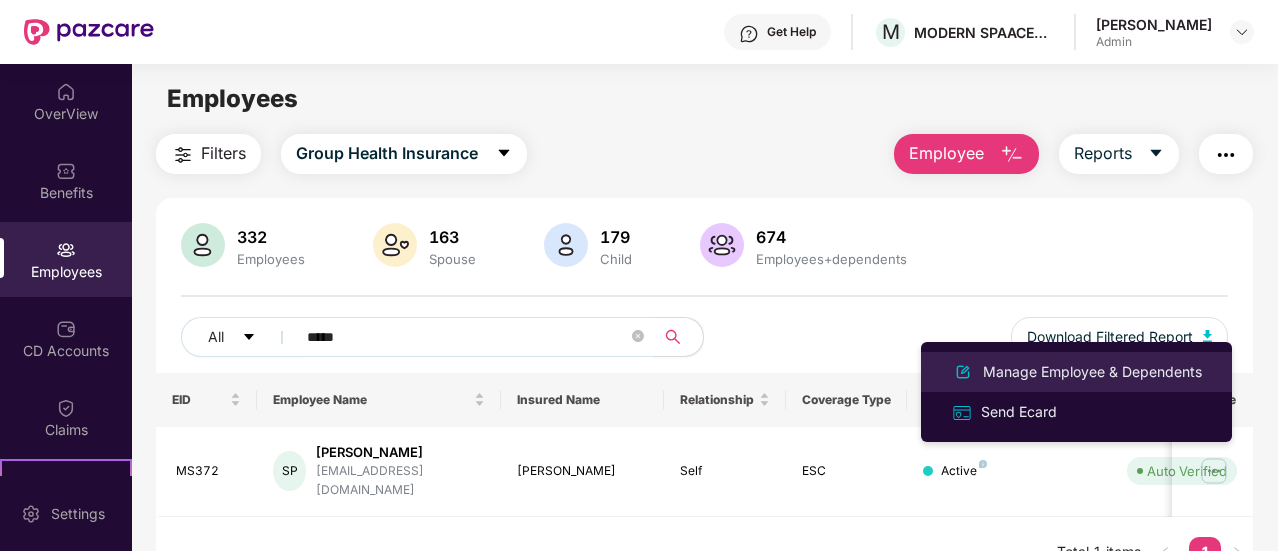 click on "Manage Employee & Dependents" at bounding box center [1092, 372] 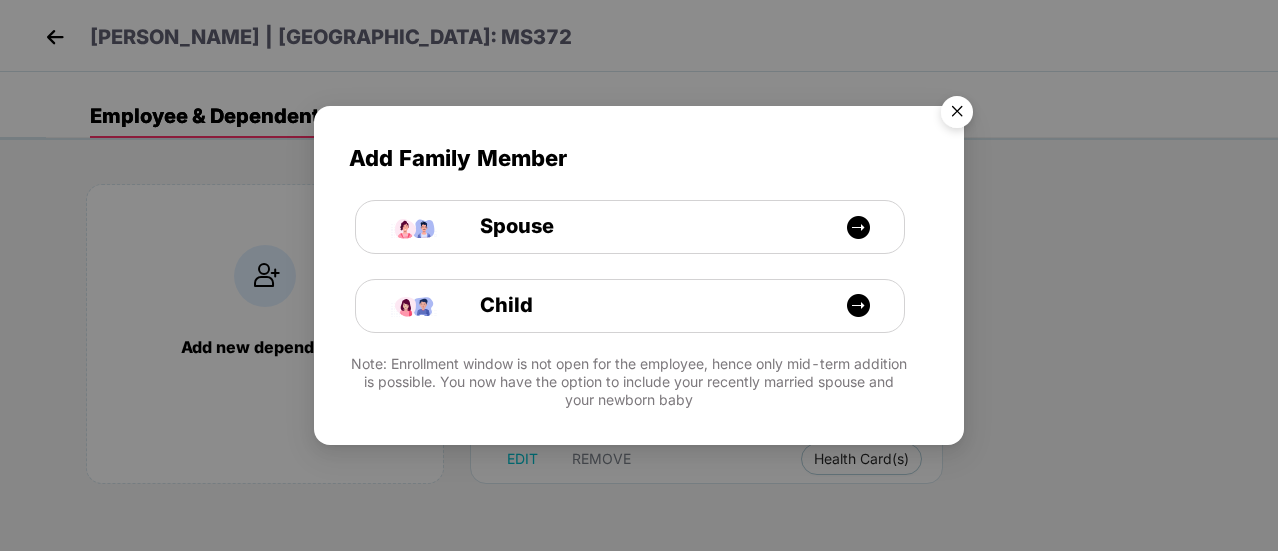 click at bounding box center [957, 115] 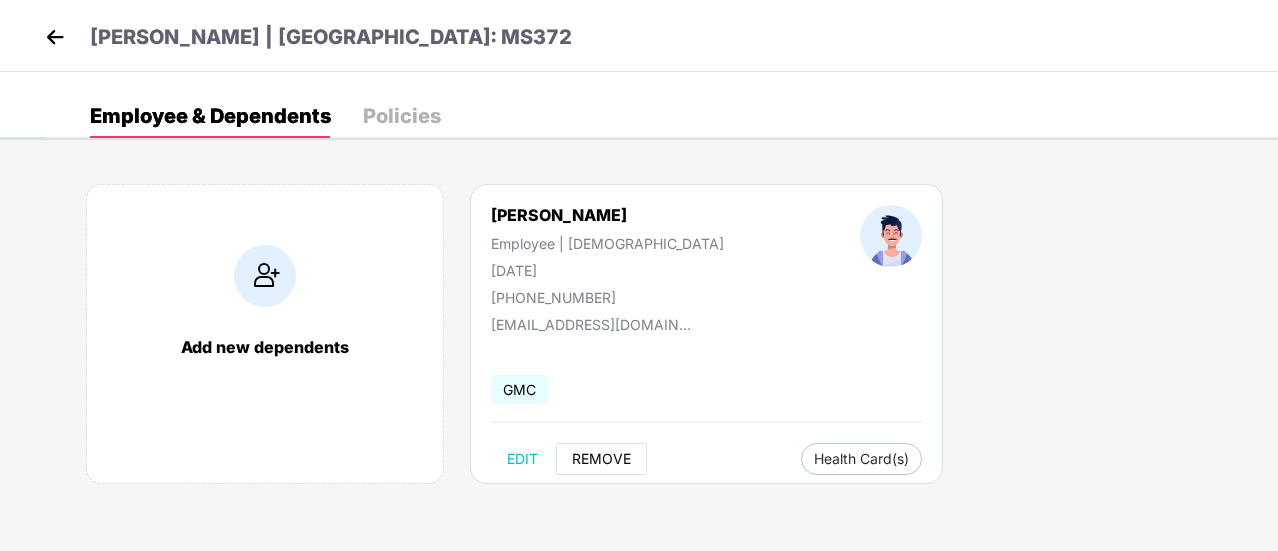 click on "REMOVE" at bounding box center [601, 459] 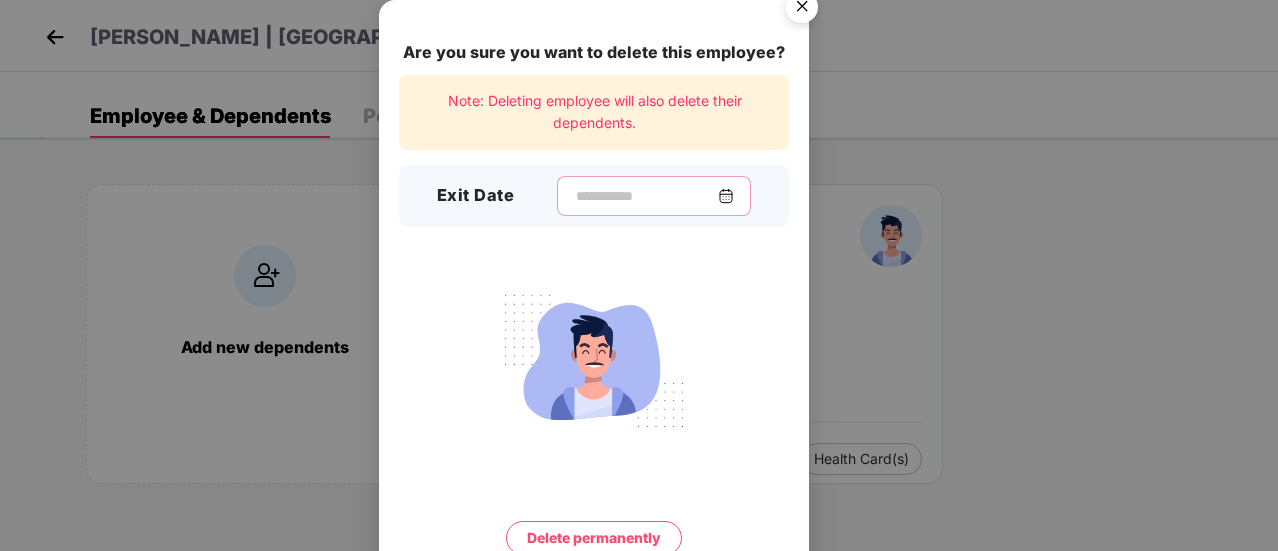click at bounding box center (646, 196) 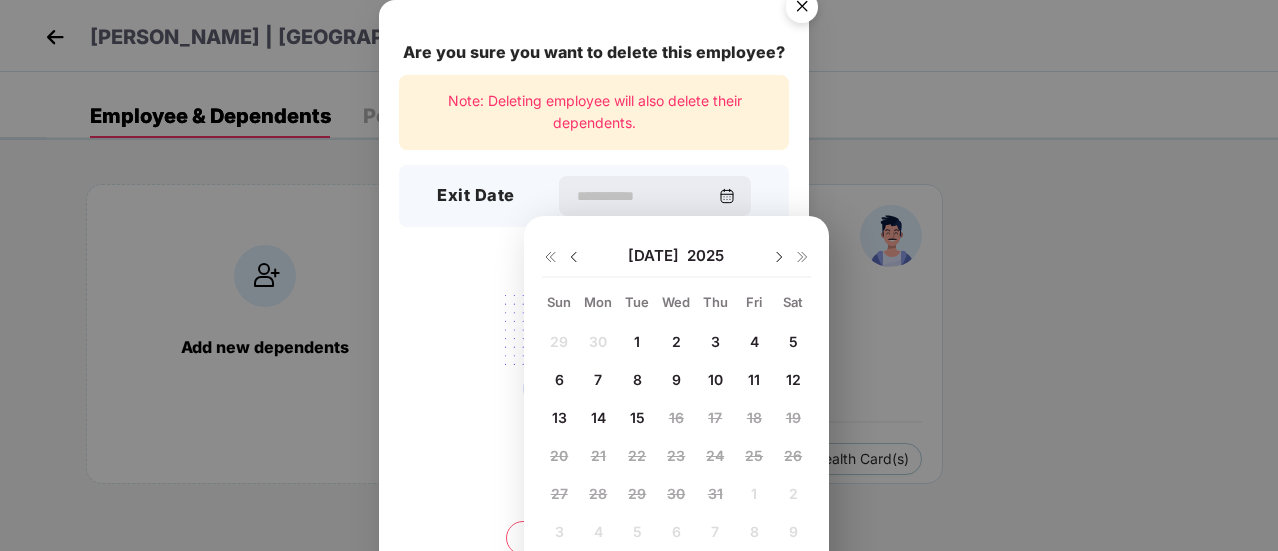 click on "13" at bounding box center (559, 417) 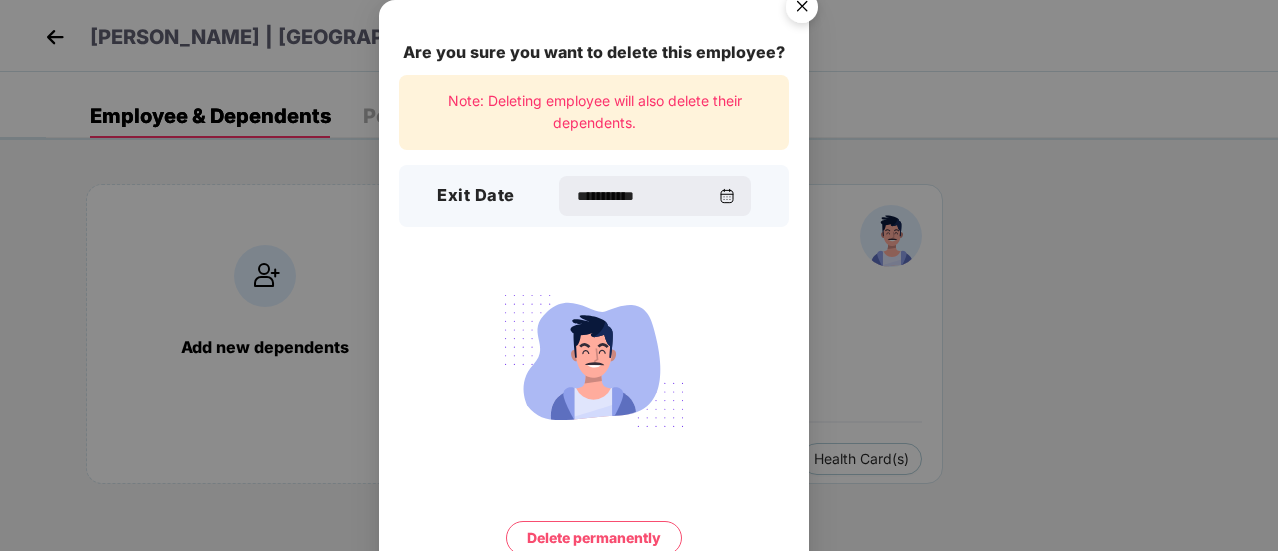 click on "Delete permanently" at bounding box center (594, 538) 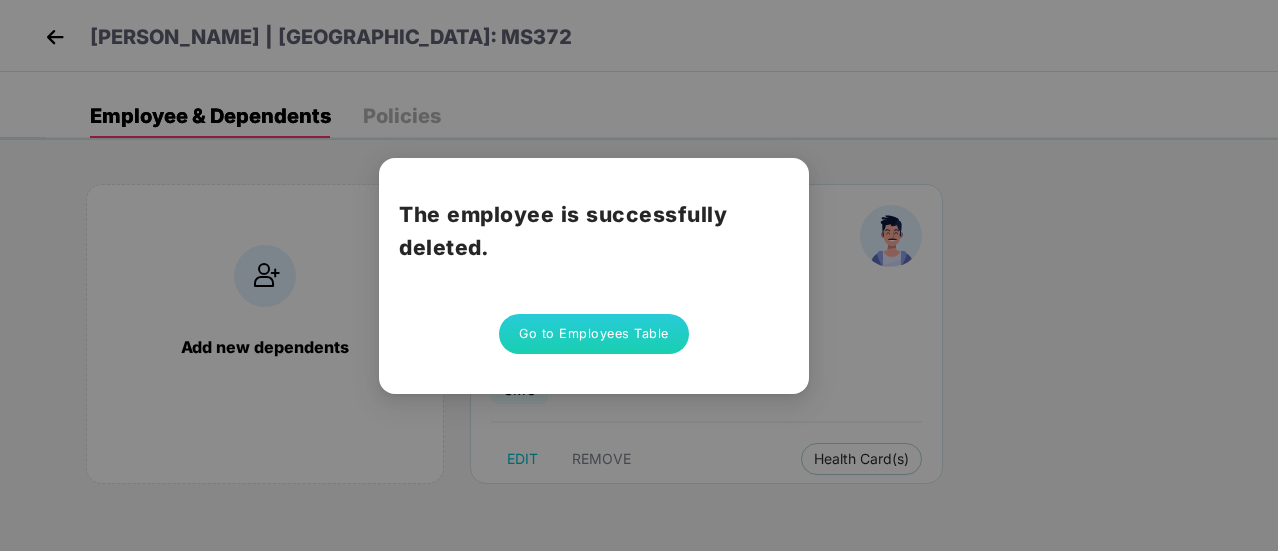 click on "The employee is successfully deleted. Go to Employees Table" at bounding box center [639, 275] 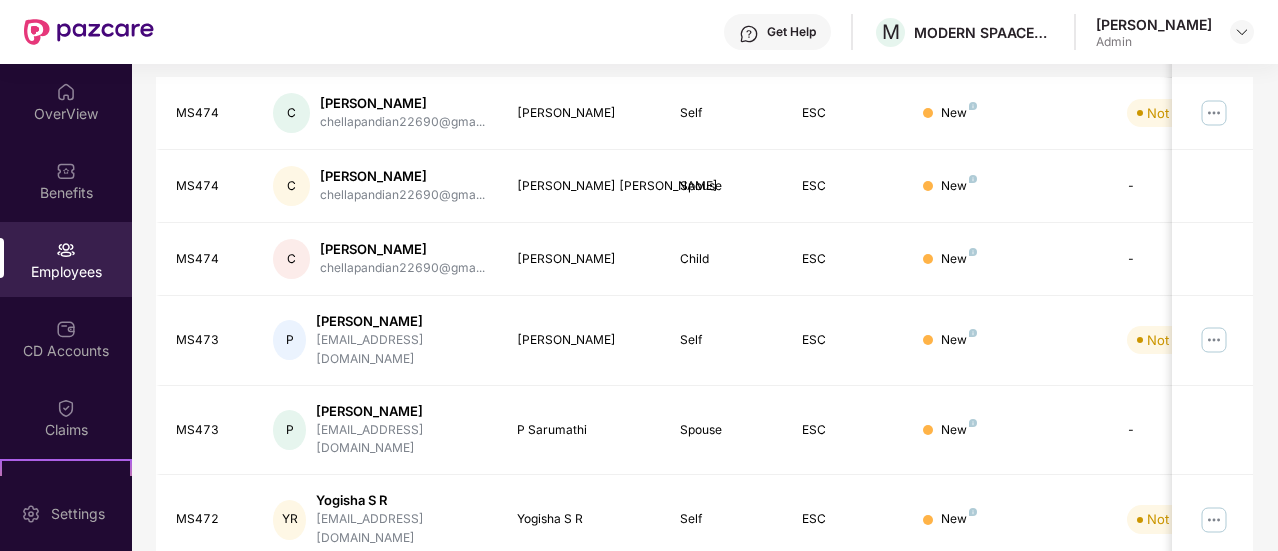 scroll, scrollTop: 0, scrollLeft: 0, axis: both 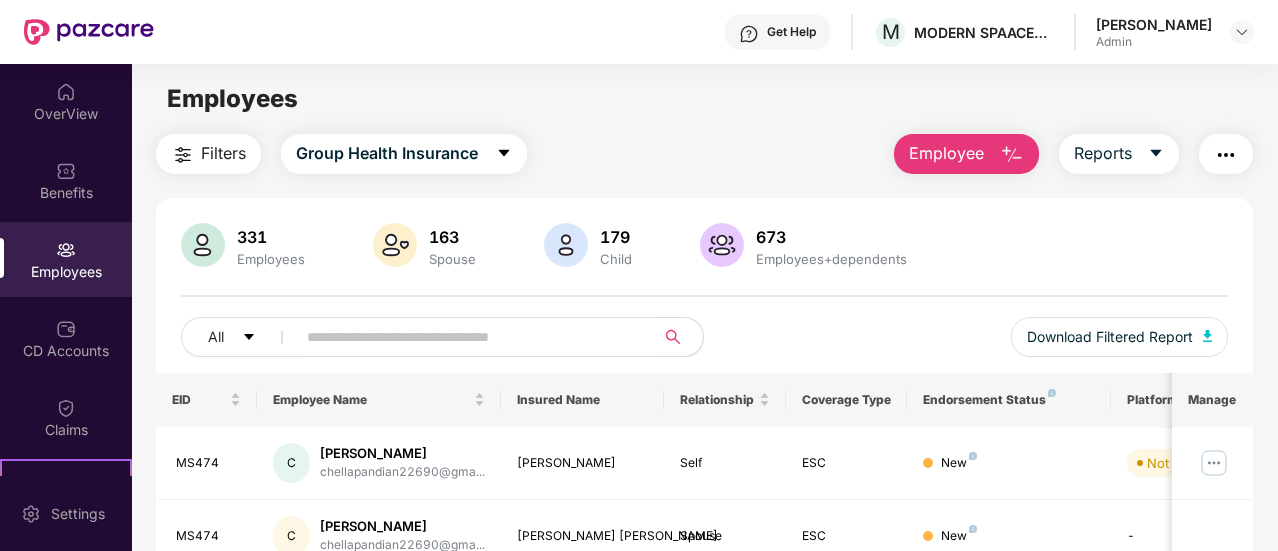 click on "Filters Group Health Insurance Employee  Reports 331 Employees 163 Spouse 179 Child 673 Employees+dependents All Download Filtered Report EID Employee Name Insured Name Relationship Coverage Type Endorsement Status Platform Status Joining Date Manage                   MS474 C [PERSON_NAME]   chellapandian22690@gma... [PERSON_NAME]  Self ESC New Not Verified [DATE] MS474 C [PERSON_NAME]   chellapandian22690@gma... [PERSON_NAME] [PERSON_NAME] Spouse ESC New - [DATE] MS474 C [PERSON_NAME]   chellapandian22690@gma... [PERSON_NAME]  Child ESC New - [DATE] MS473 P [PERSON_NAME]   [EMAIL_ADDRESS][DOMAIN_NAME] [PERSON_NAME]  Self ESC New Not Verified [DATE] MS473 P [PERSON_NAME]   [EMAIL_ADDRESS][DOMAIN_NAME] P Sarumathi Spouse ESC New - [DATE] MS472 YR Yogisha S R   [EMAIL_ADDRESS][DOMAIN_NAME] Yogisha S R Self ESC New Not Verified [DATE] MS471 KM [PERSON_NAME]   kalpanamehra263601@gma... [PERSON_NAME] Self ESC New Verified [DATE] MS471 KM [PERSON_NAME]   kalpanamehra263601@gma... HirendraSingh  Spouse ESC New - MS469 AY" at bounding box center (704, 706) 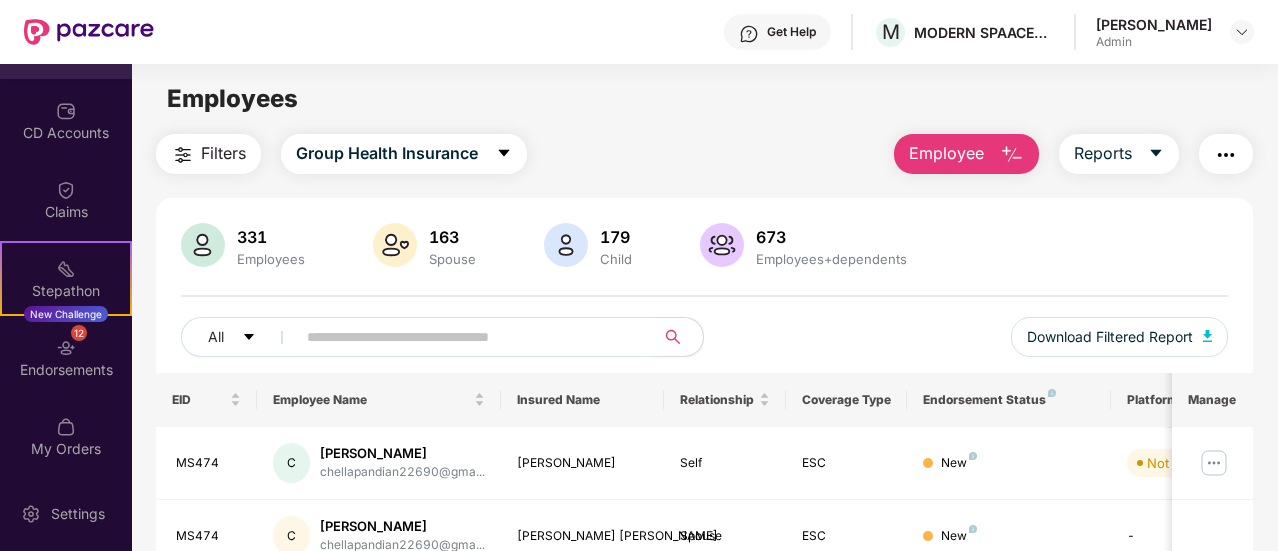 scroll, scrollTop: 219, scrollLeft: 0, axis: vertical 